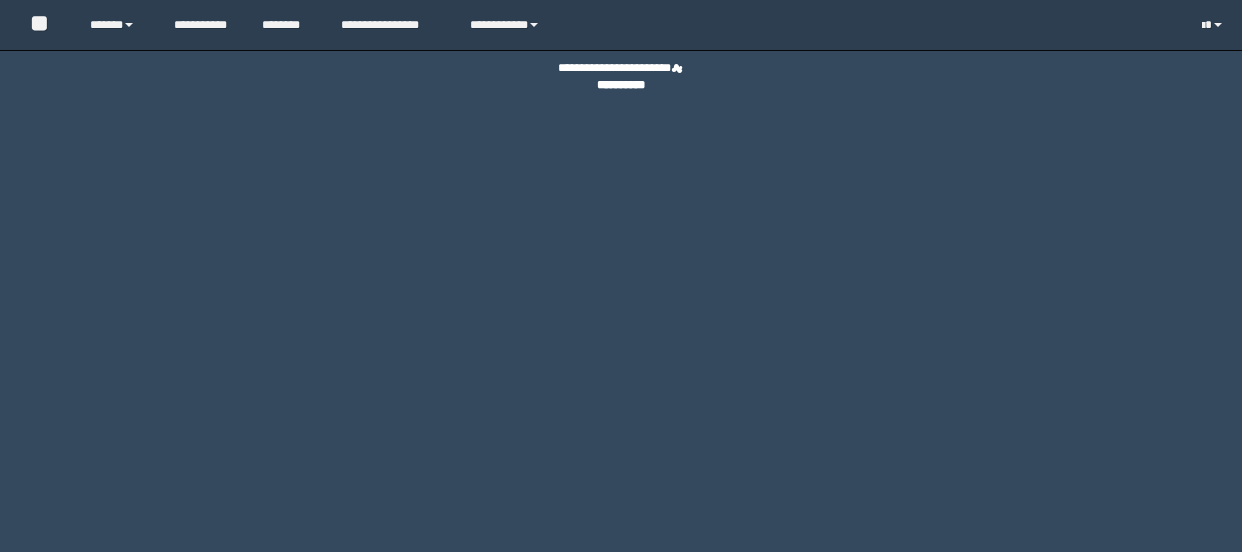 scroll, scrollTop: 0, scrollLeft: 0, axis: both 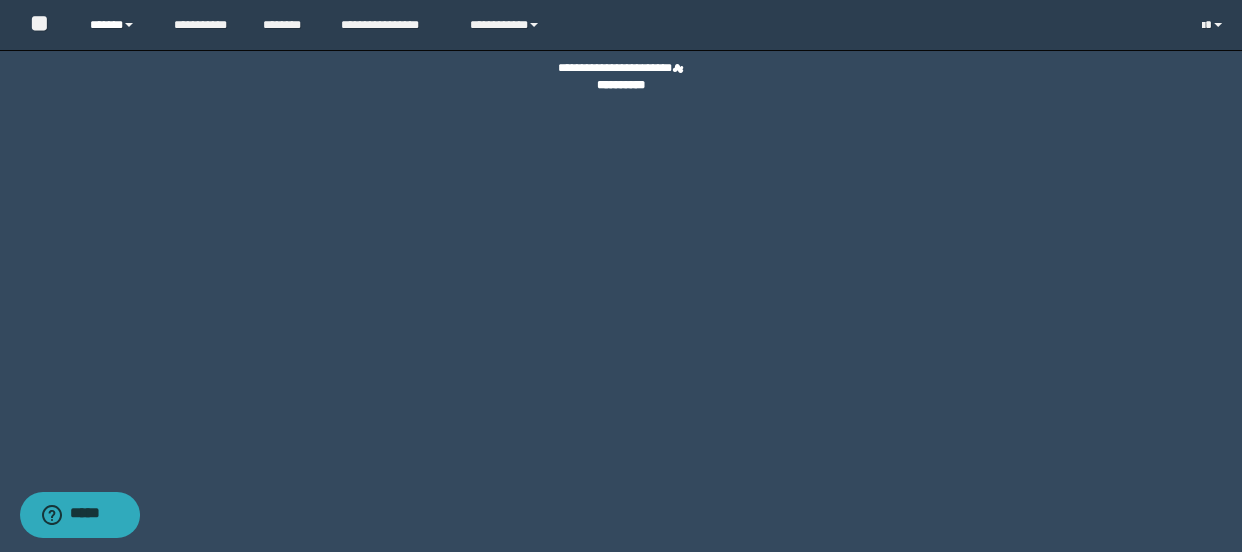 click on "******" at bounding box center [117, 25] 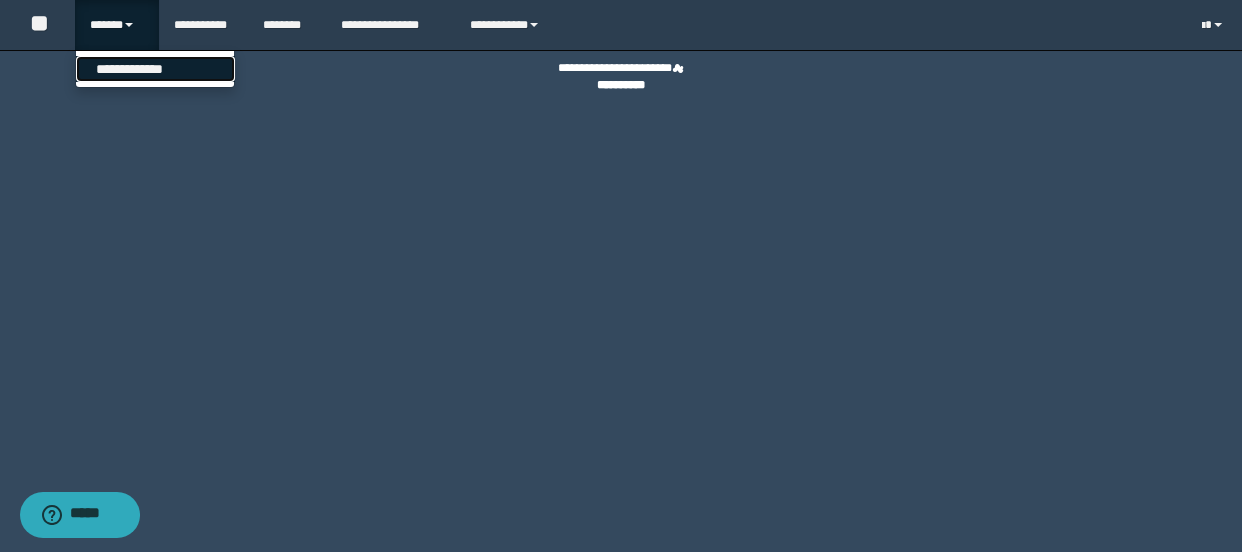 click on "**********" at bounding box center (155, 69) 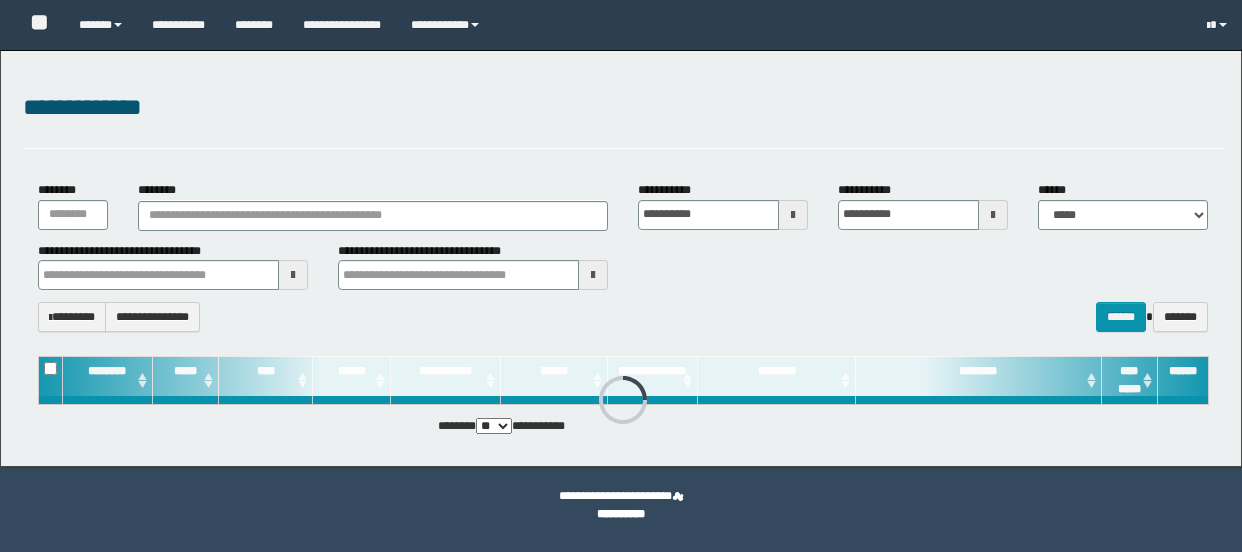 scroll, scrollTop: 0, scrollLeft: 0, axis: both 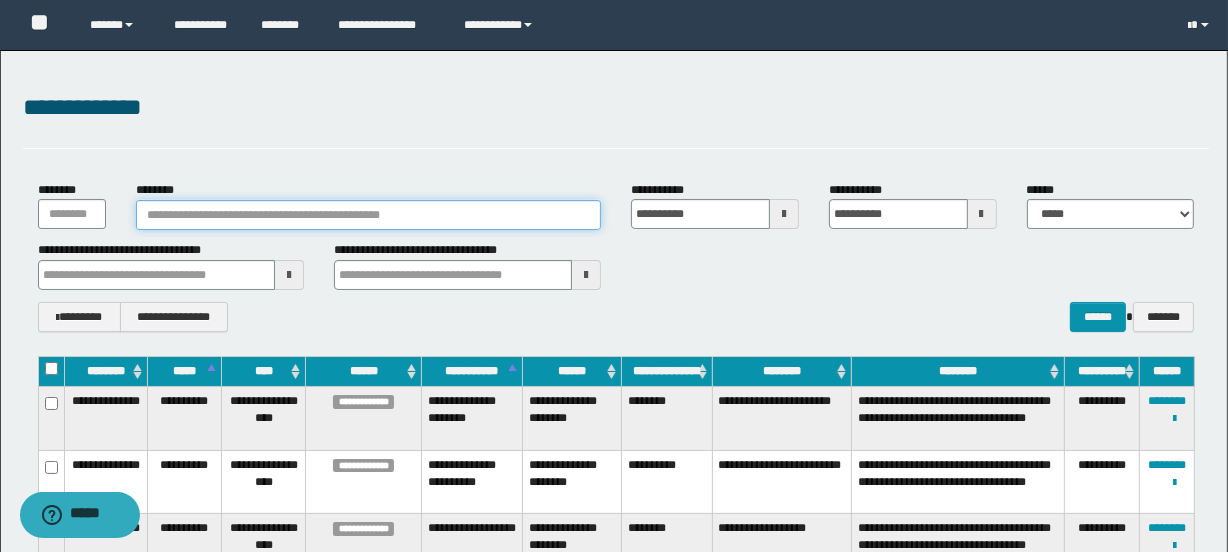 click on "********" at bounding box center (368, 215) 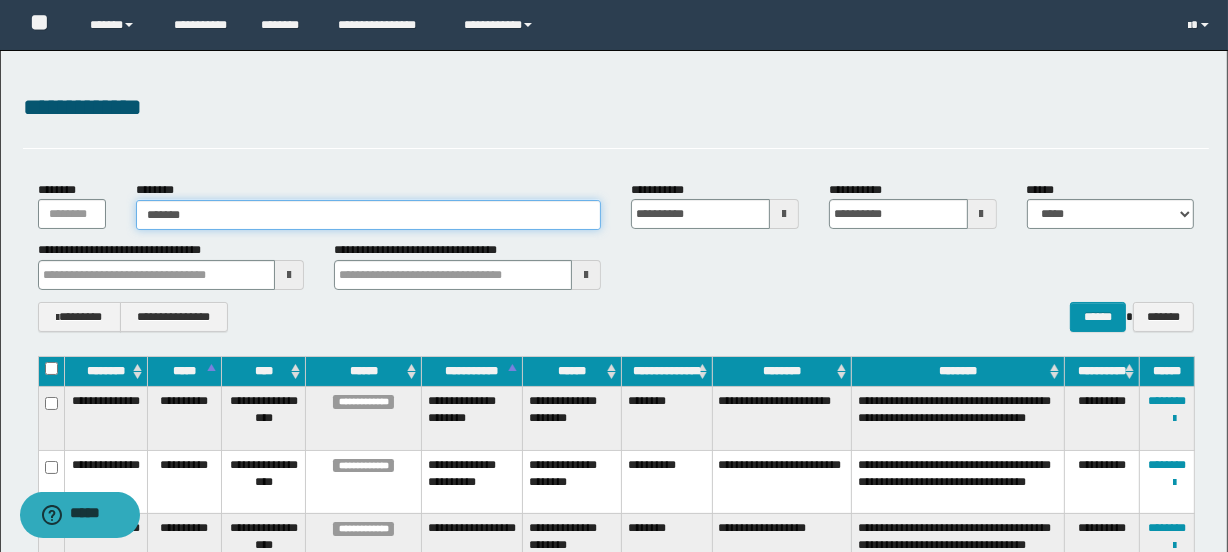 type on "********" 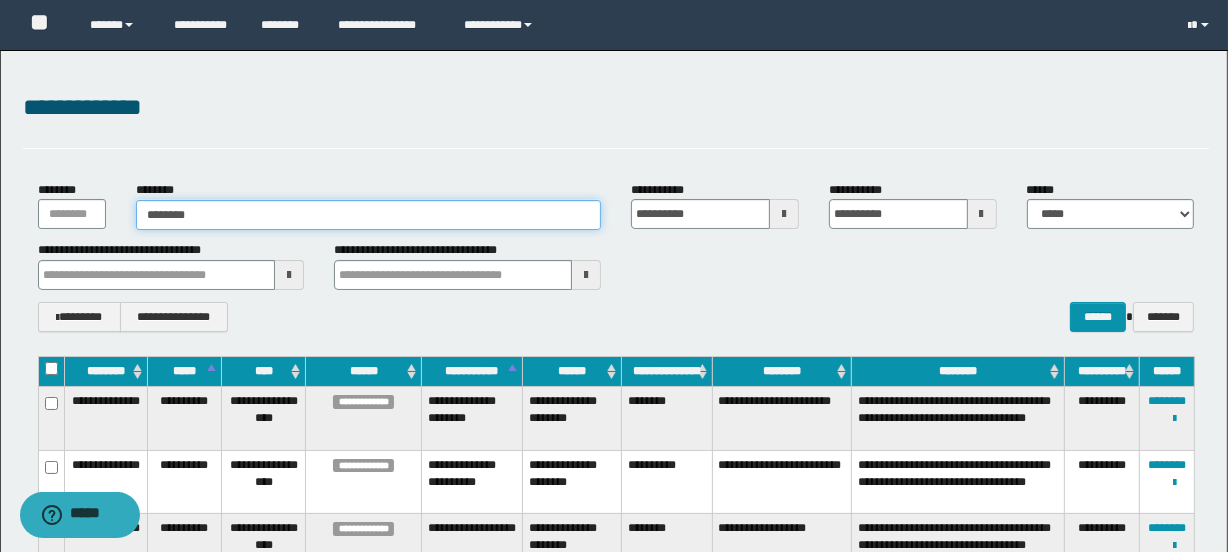 type on "********" 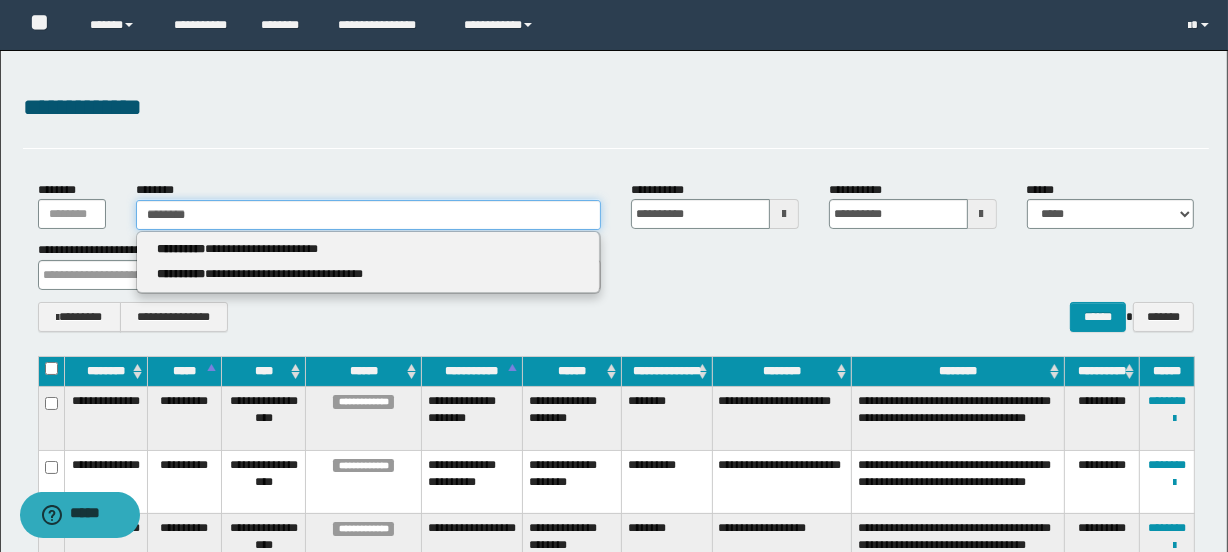 type on "********" 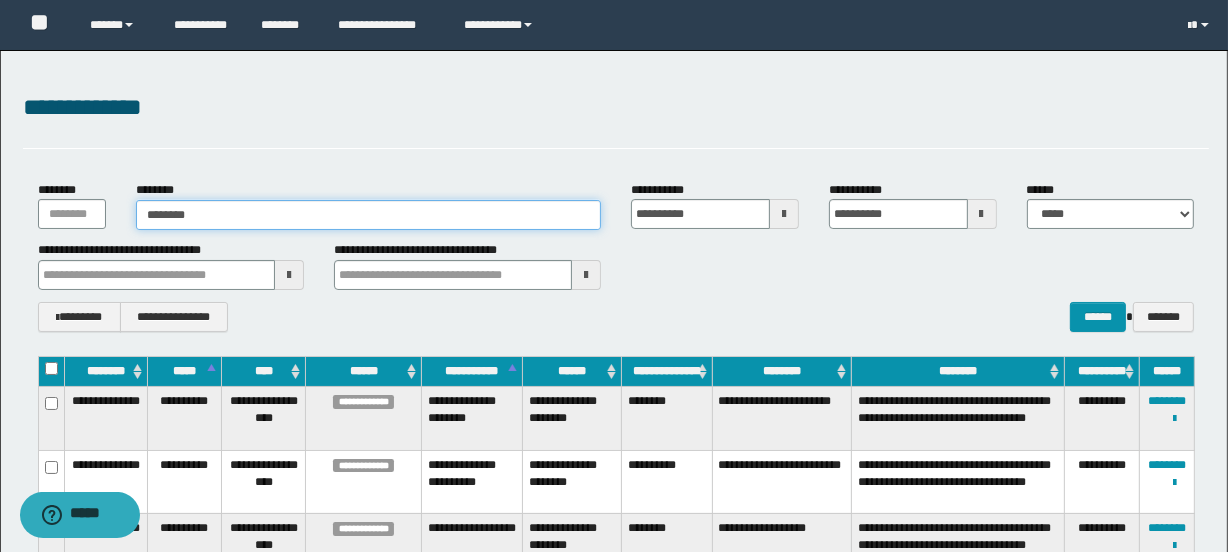 type on "********" 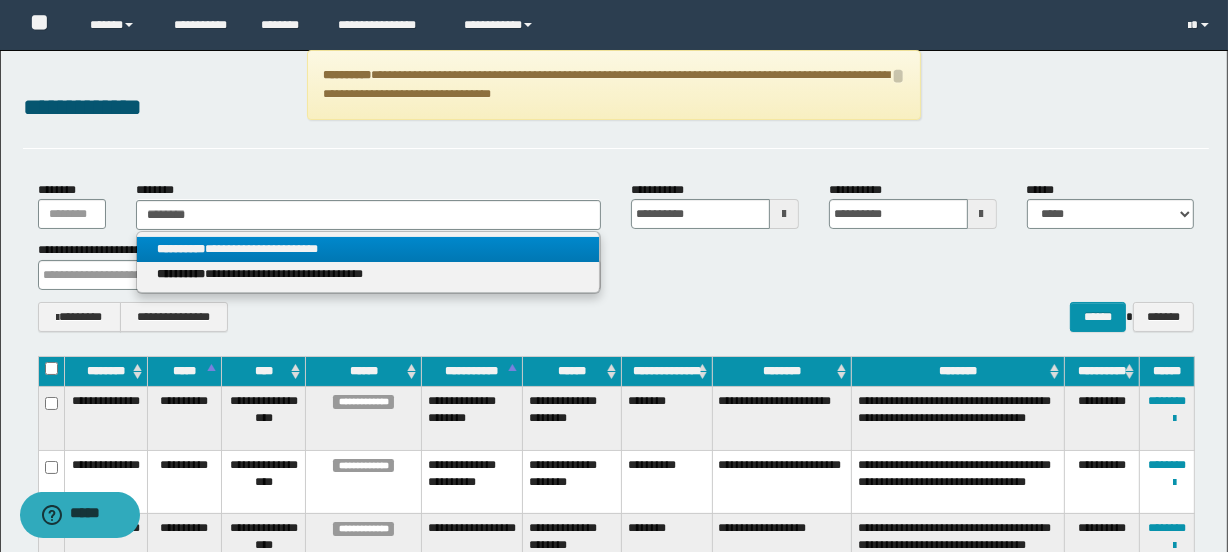 click on "**********" at bounding box center (368, 249) 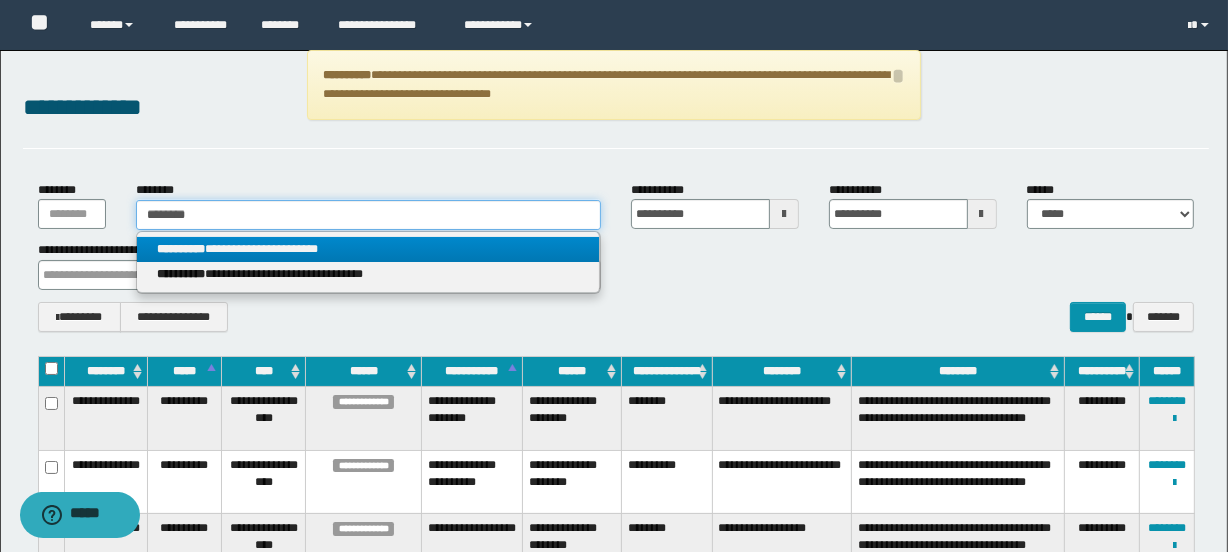 type 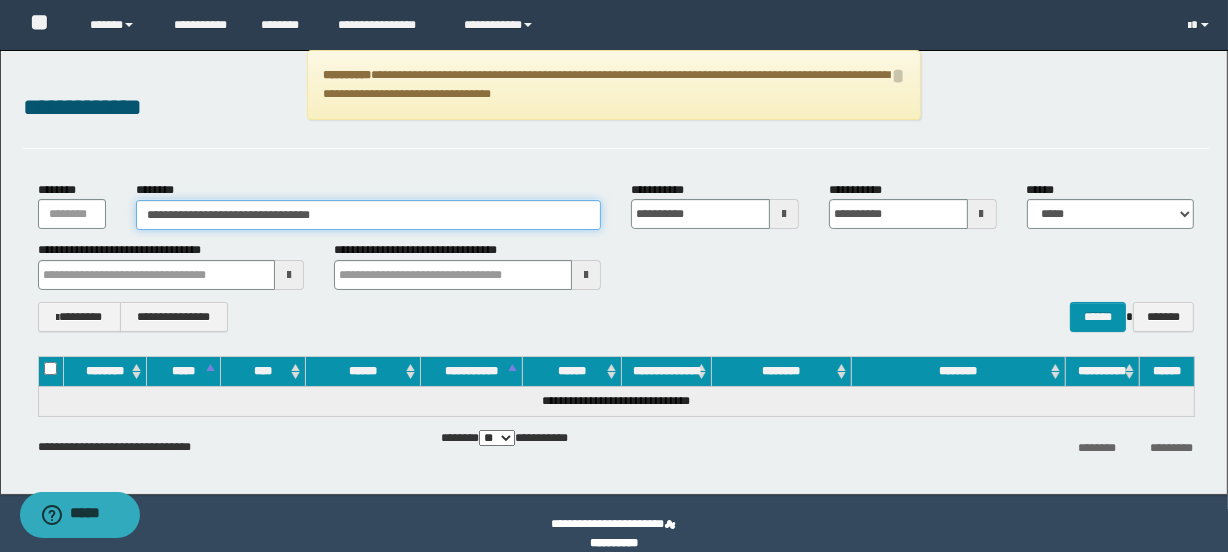 drag, startPoint x: 360, startPoint y: 210, endPoint x: 268, endPoint y: 212, distance: 92.021736 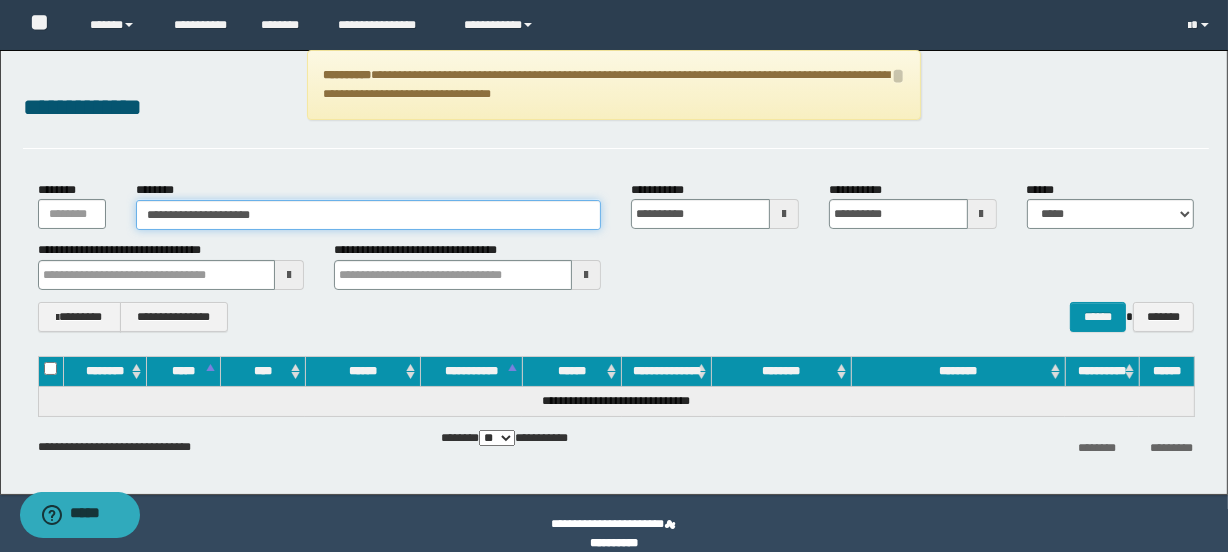 click on "**********" at bounding box center (368, 215) 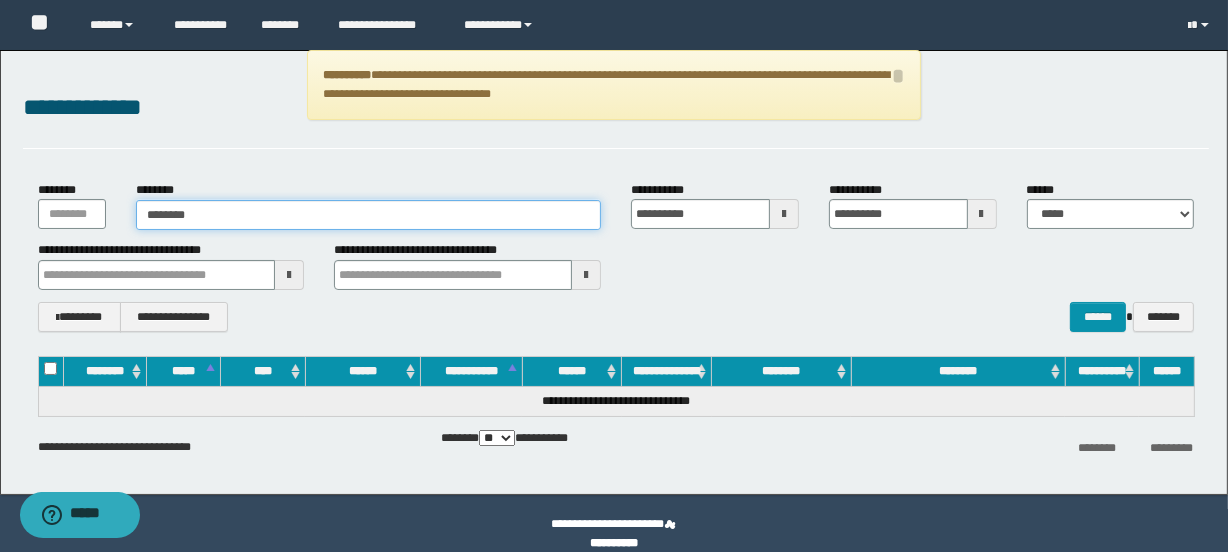type on "********" 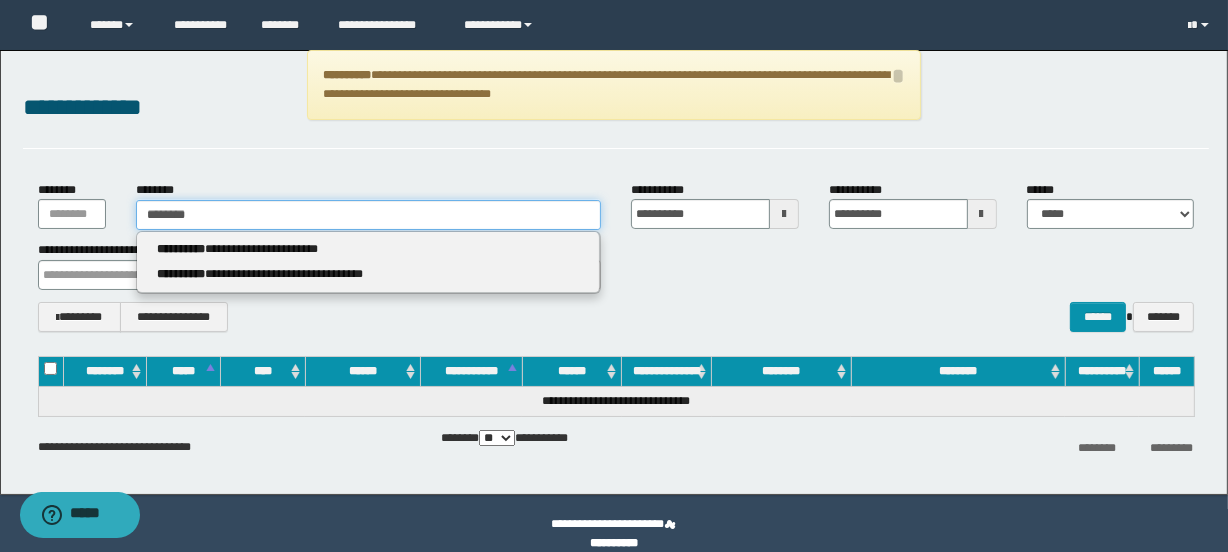 click on "********" at bounding box center (368, 215) 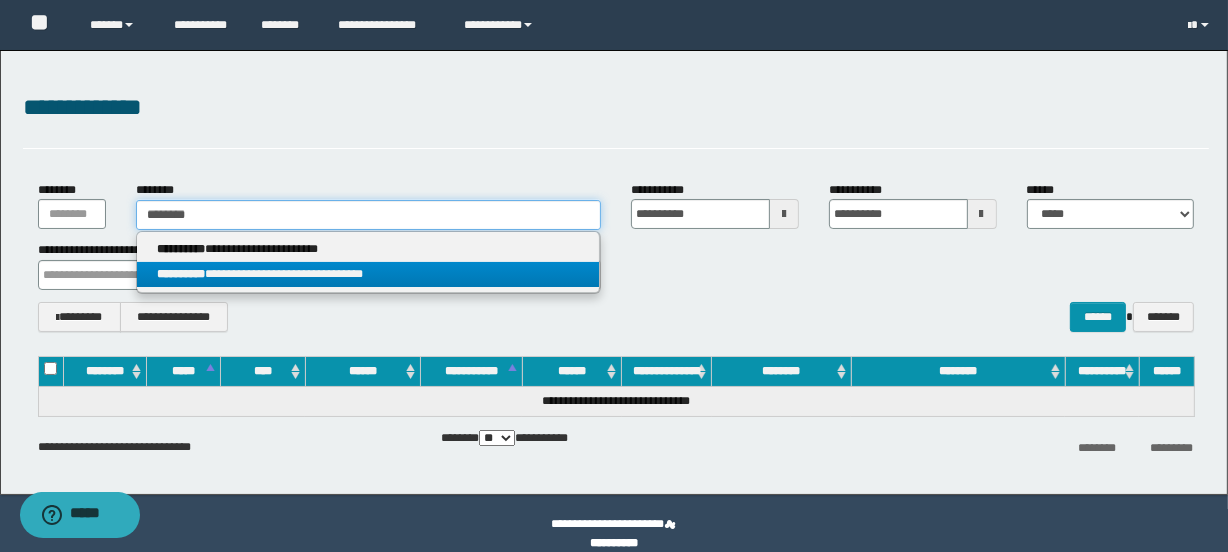 type on "********" 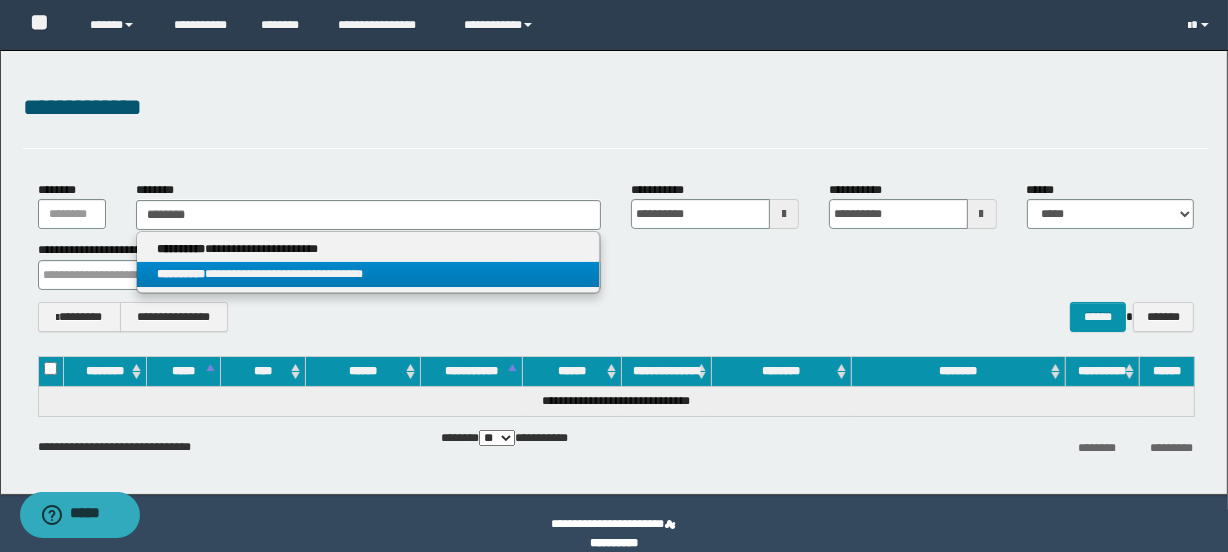 click on "**********" at bounding box center (368, 274) 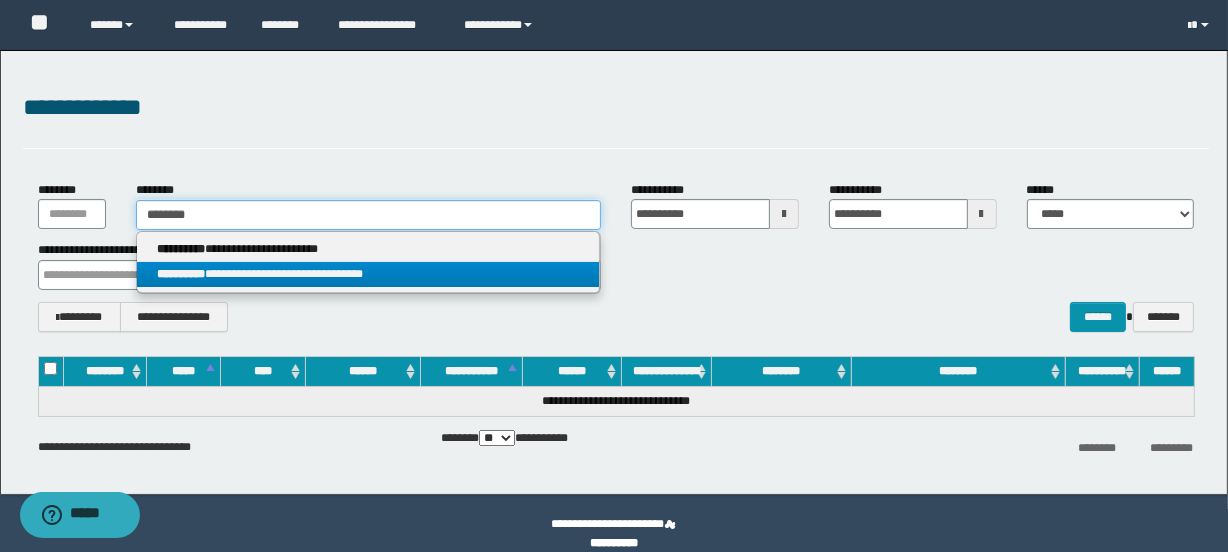 type 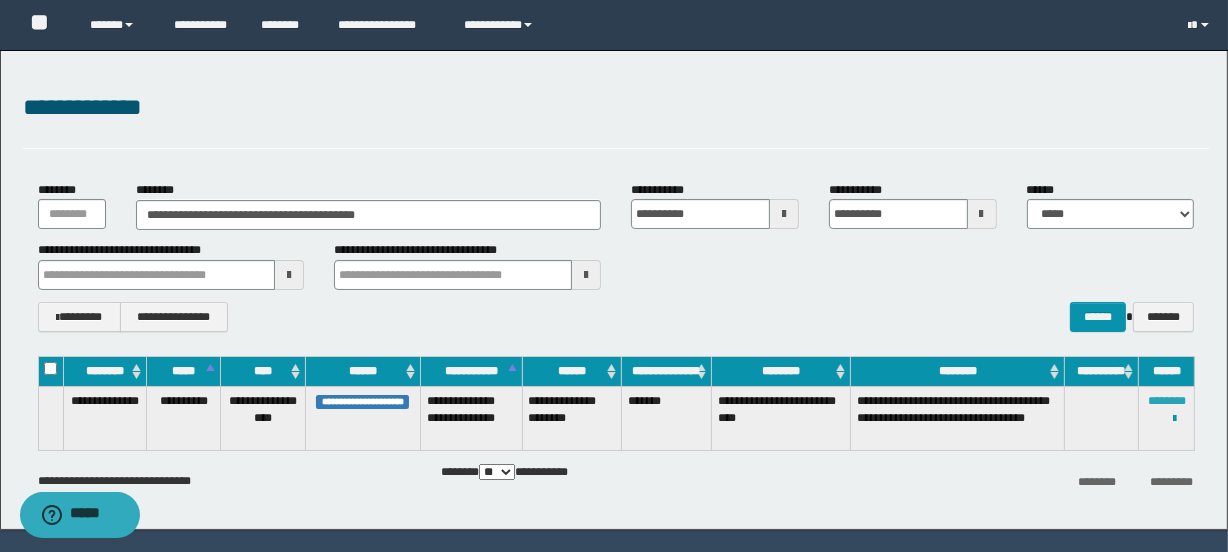 click on "********" at bounding box center (1167, 401) 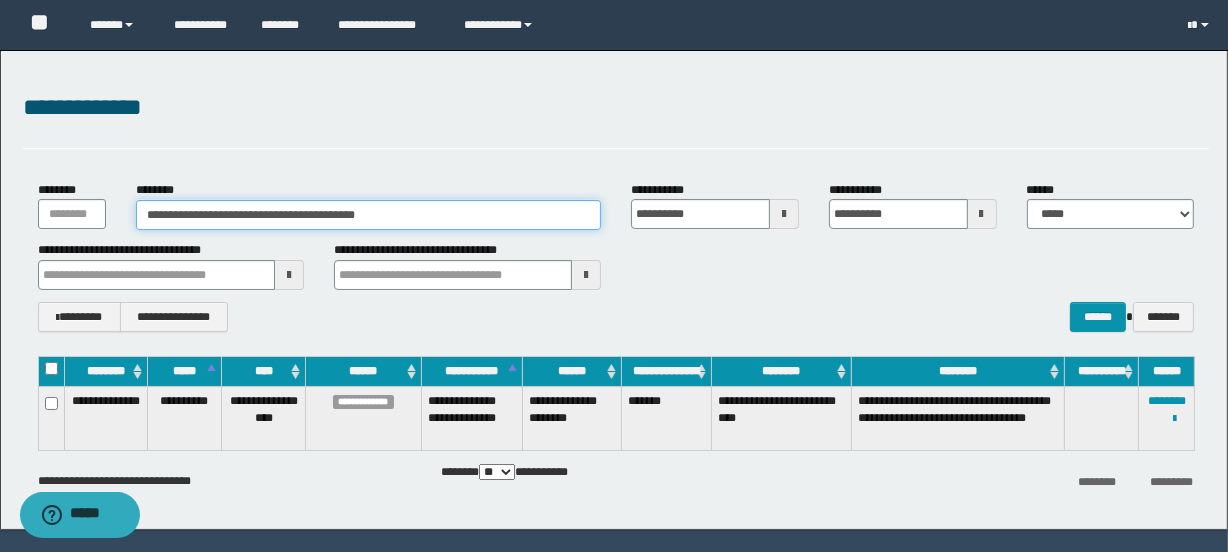 drag, startPoint x: 416, startPoint y: 222, endPoint x: 0, endPoint y: 236, distance: 416.2355 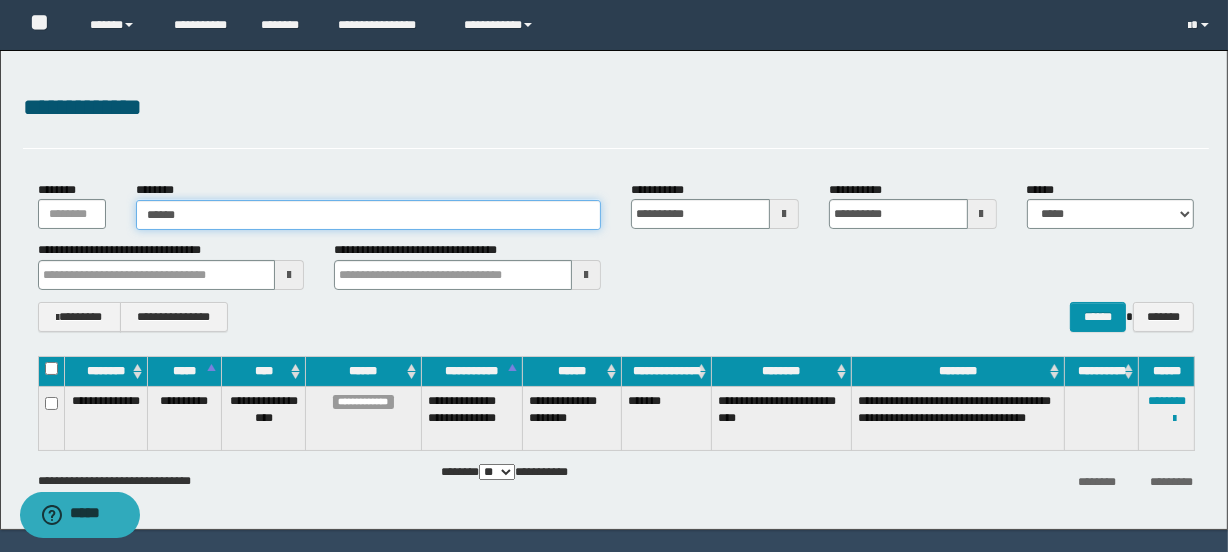 type on "*******" 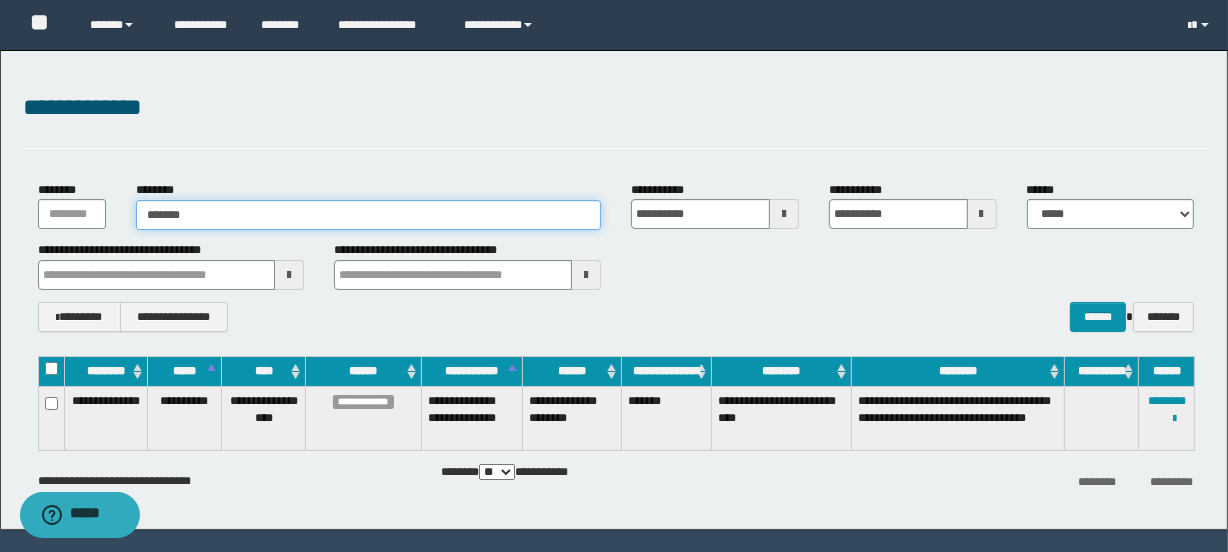 type on "*******" 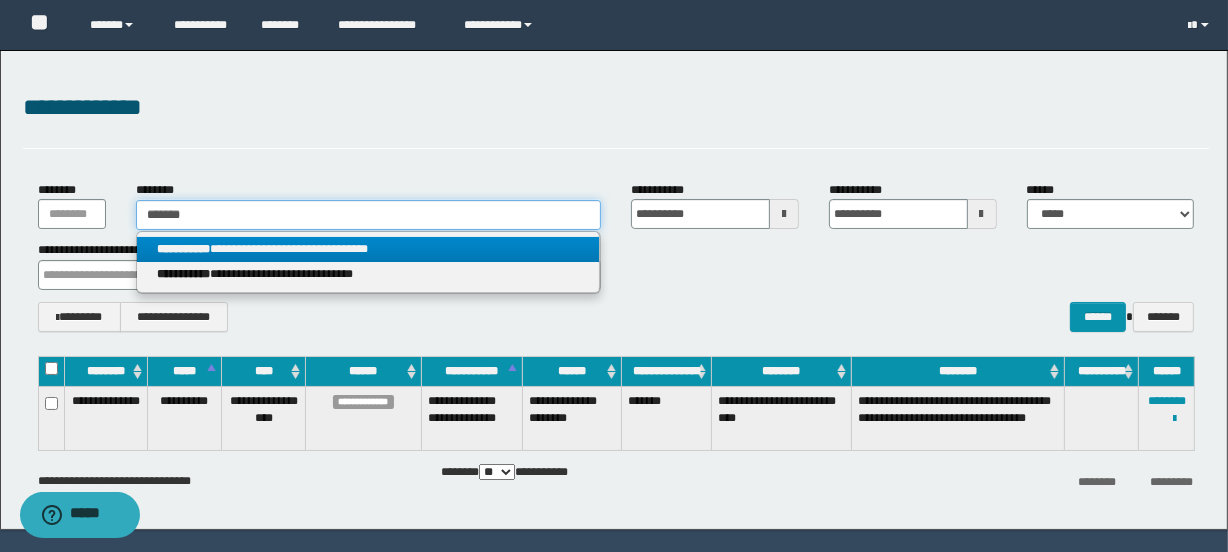 type on "*******" 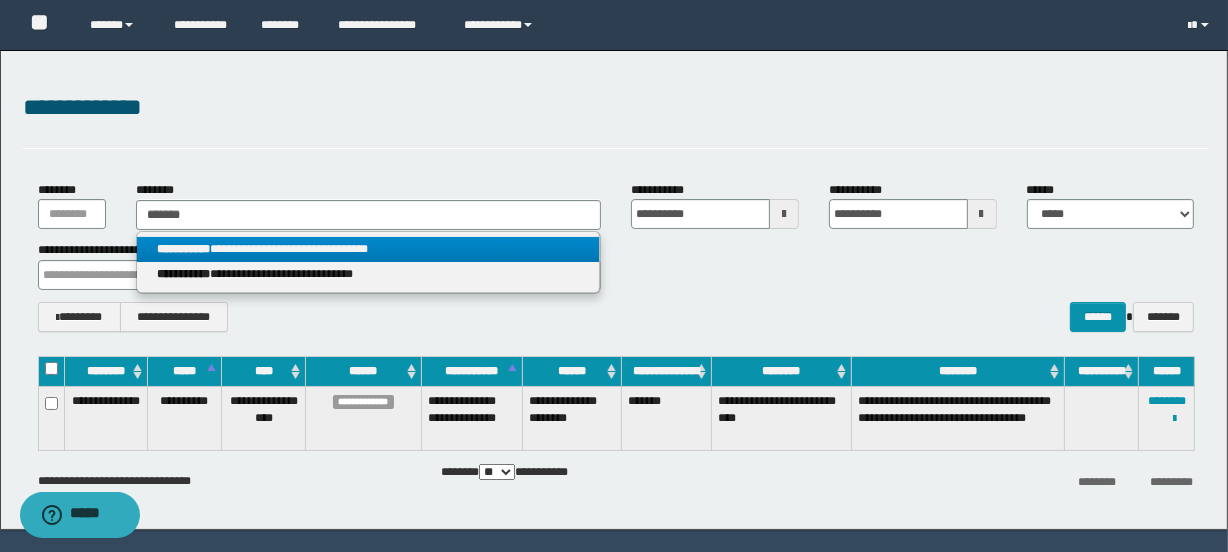click on "**********" at bounding box center [368, 249] 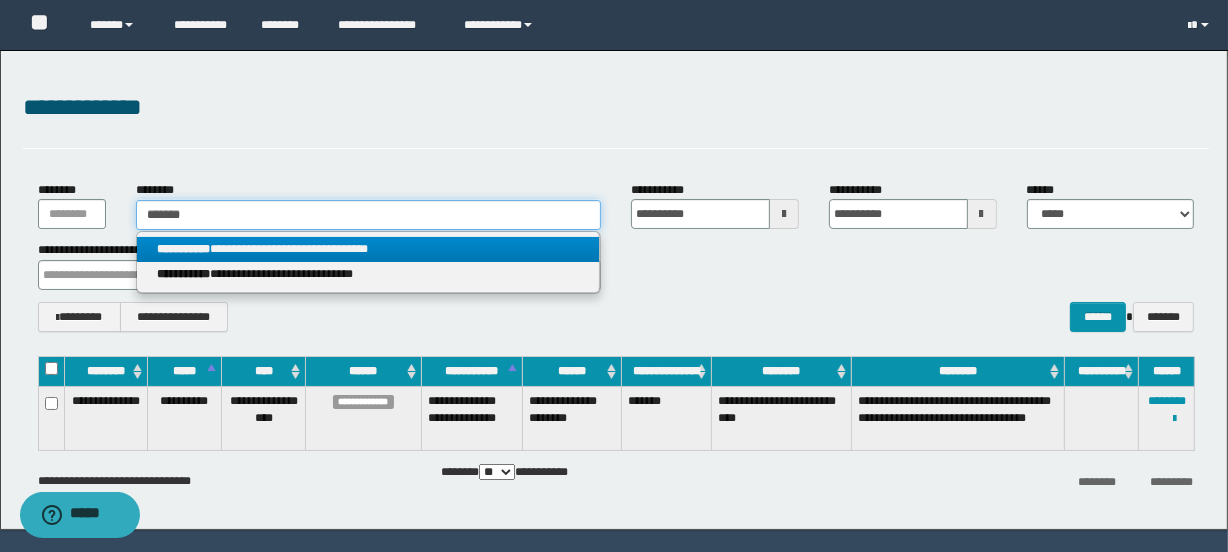 type 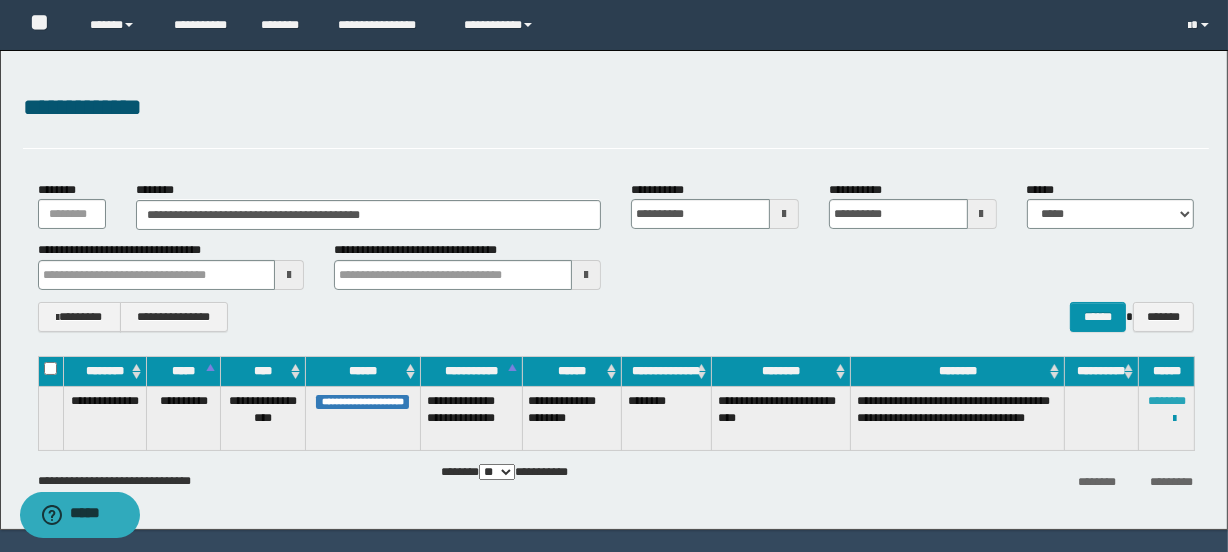 click on "********" at bounding box center [1167, 401] 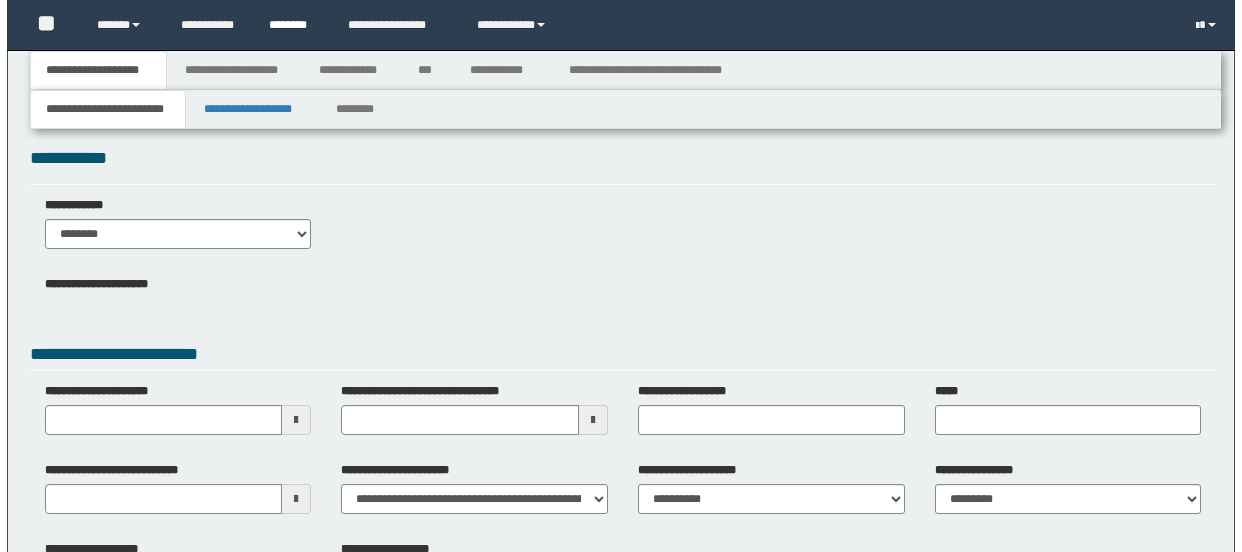 scroll, scrollTop: 0, scrollLeft: 0, axis: both 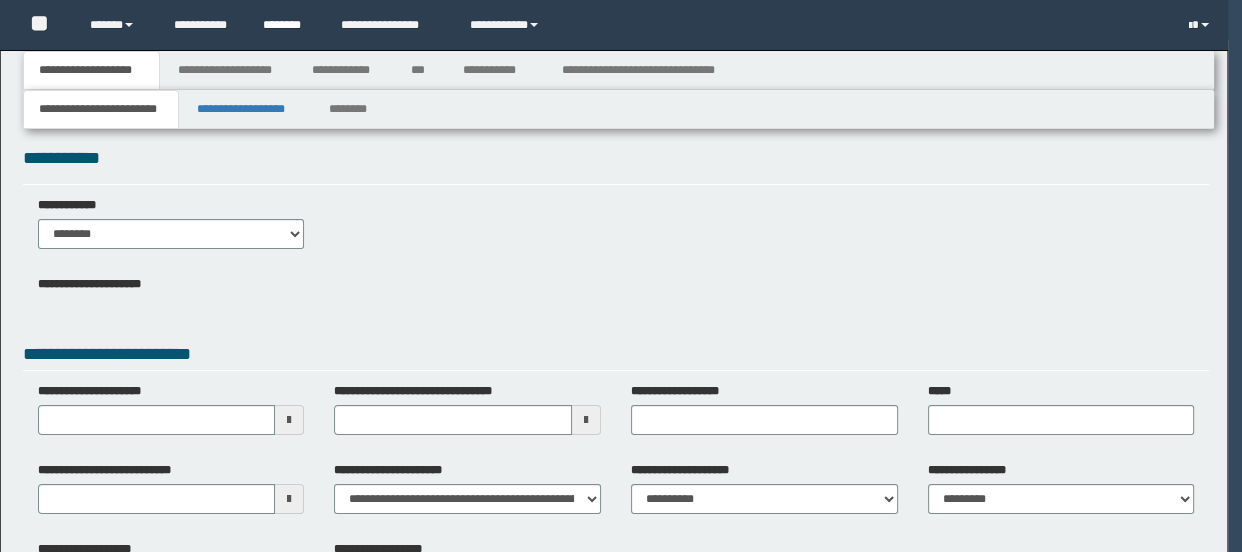 type 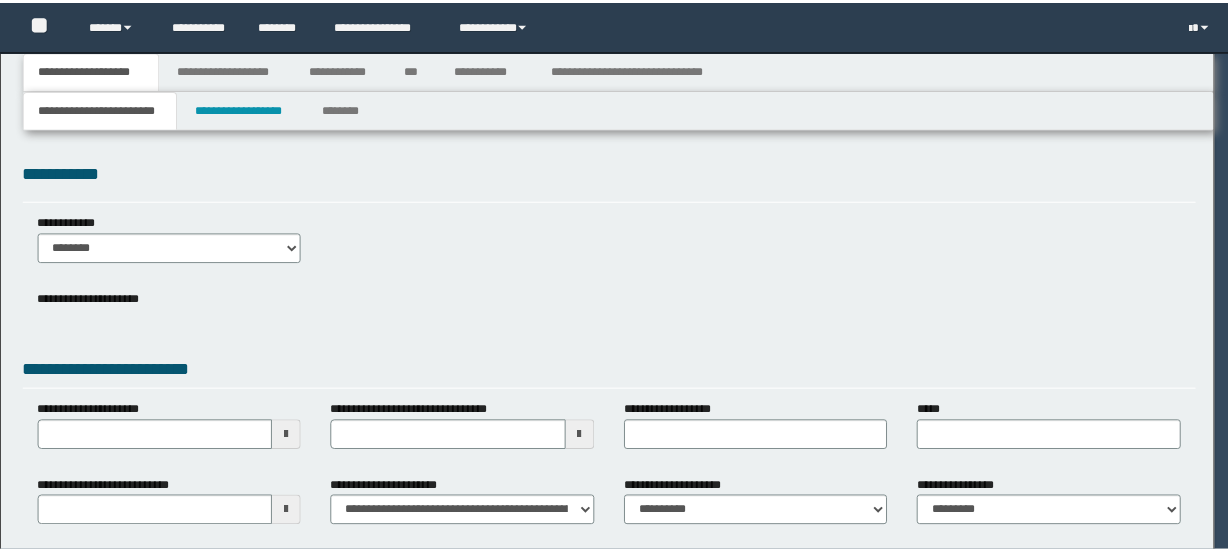 scroll, scrollTop: 0, scrollLeft: 0, axis: both 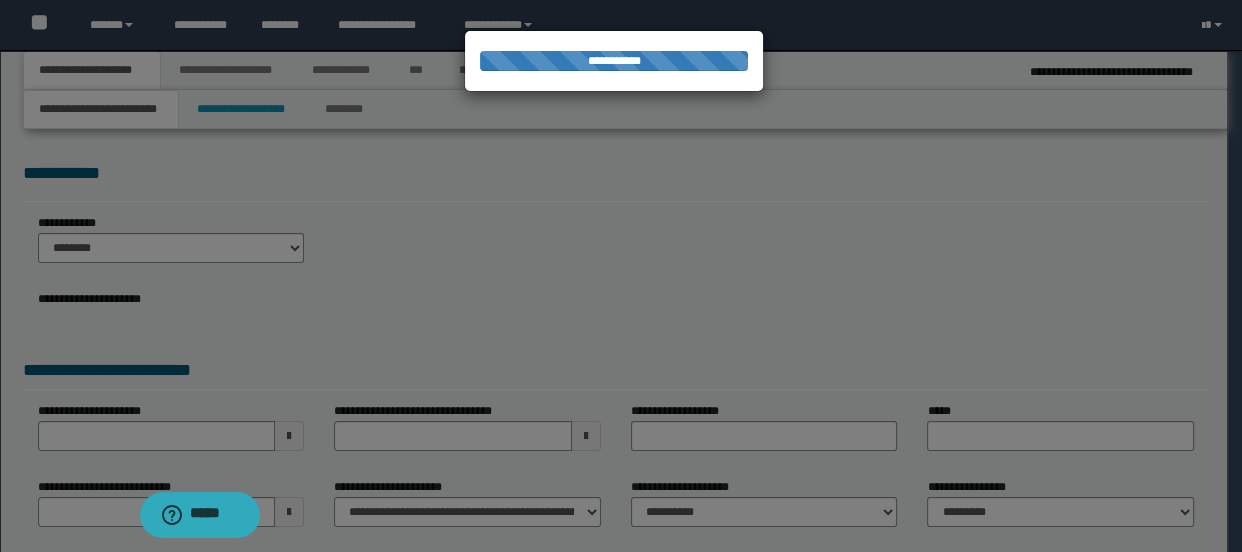 select on "*" 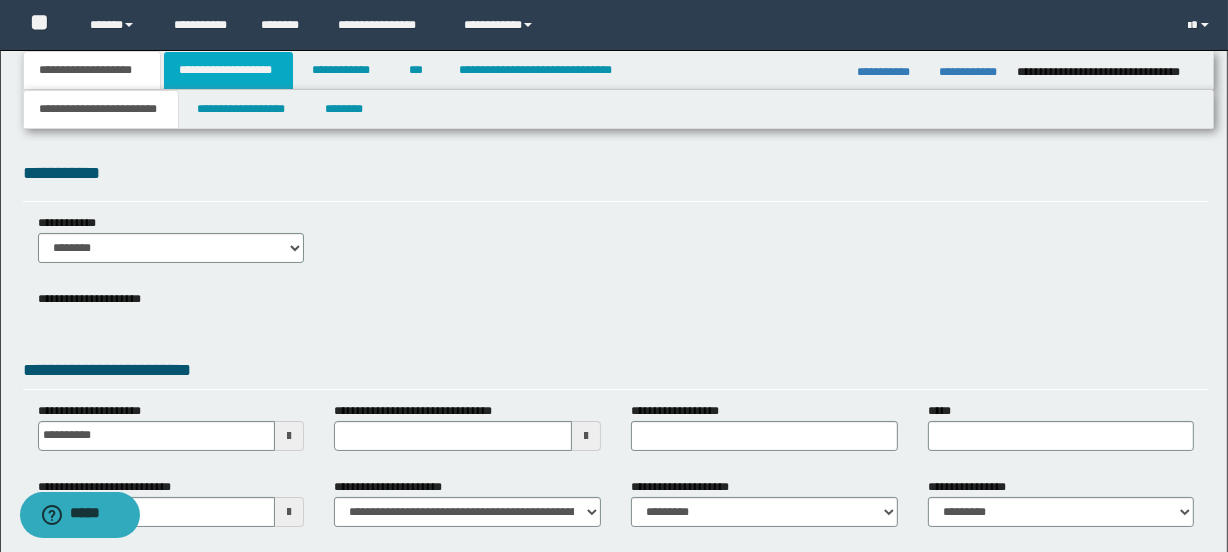 click on "**********" at bounding box center [228, 70] 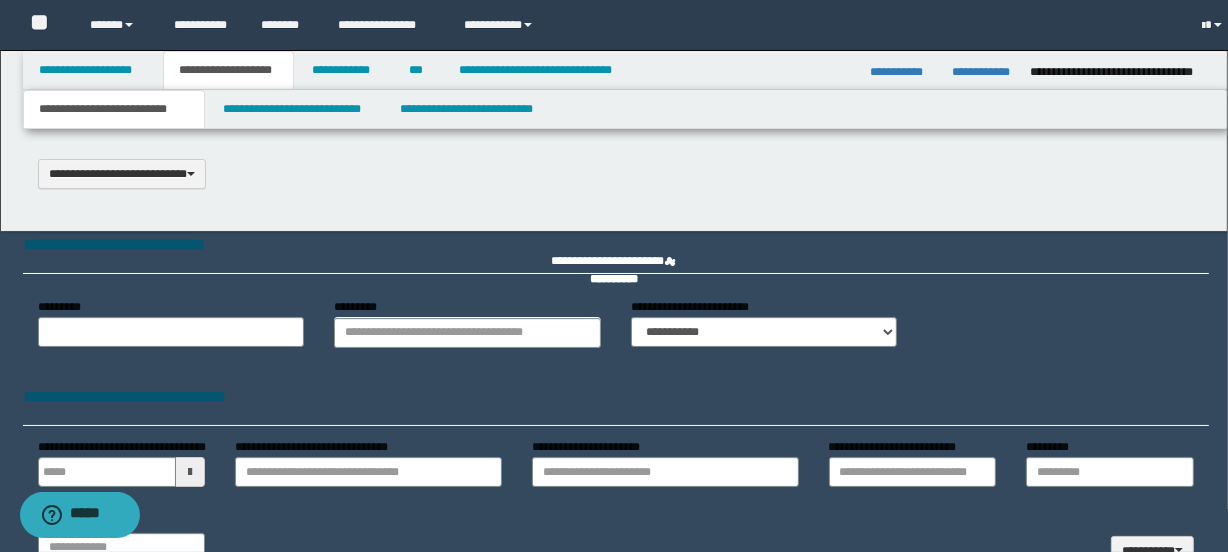 select on "*" 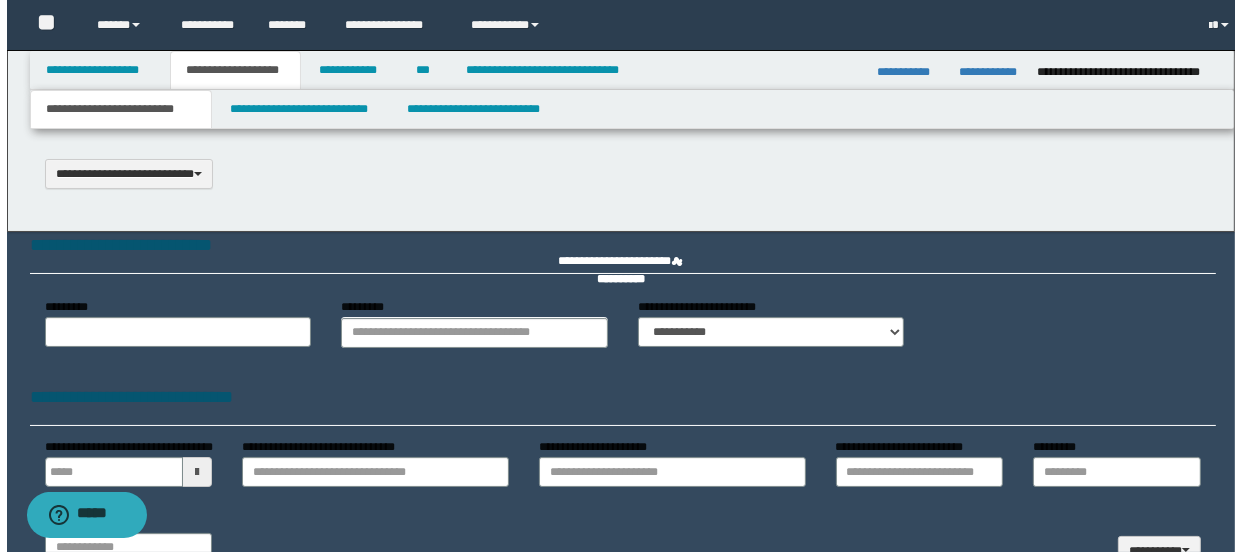 scroll, scrollTop: 0, scrollLeft: 0, axis: both 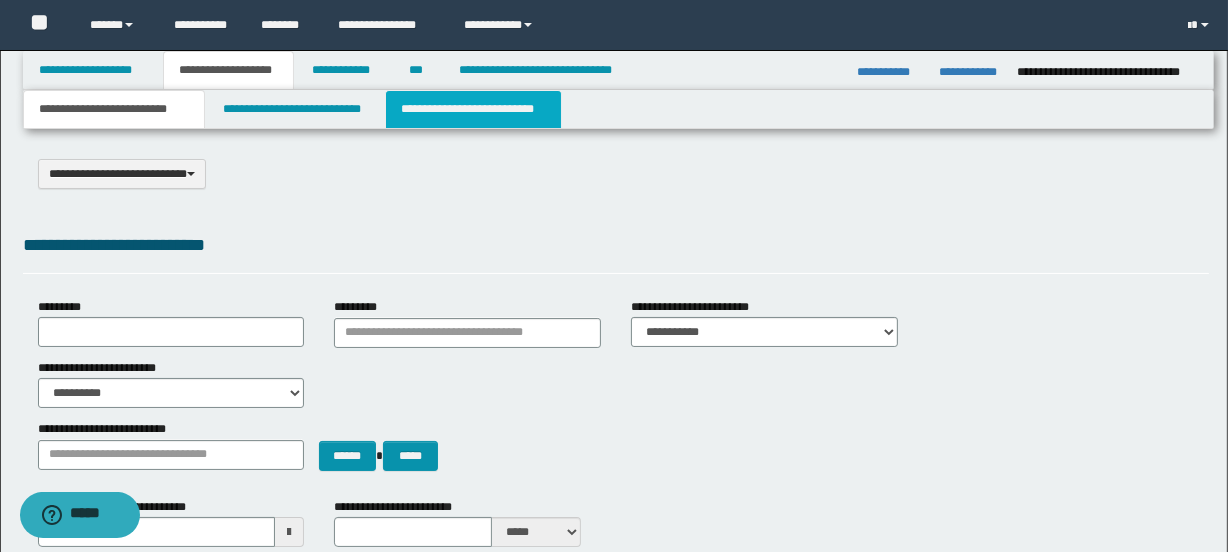 click on "**********" at bounding box center (473, 109) 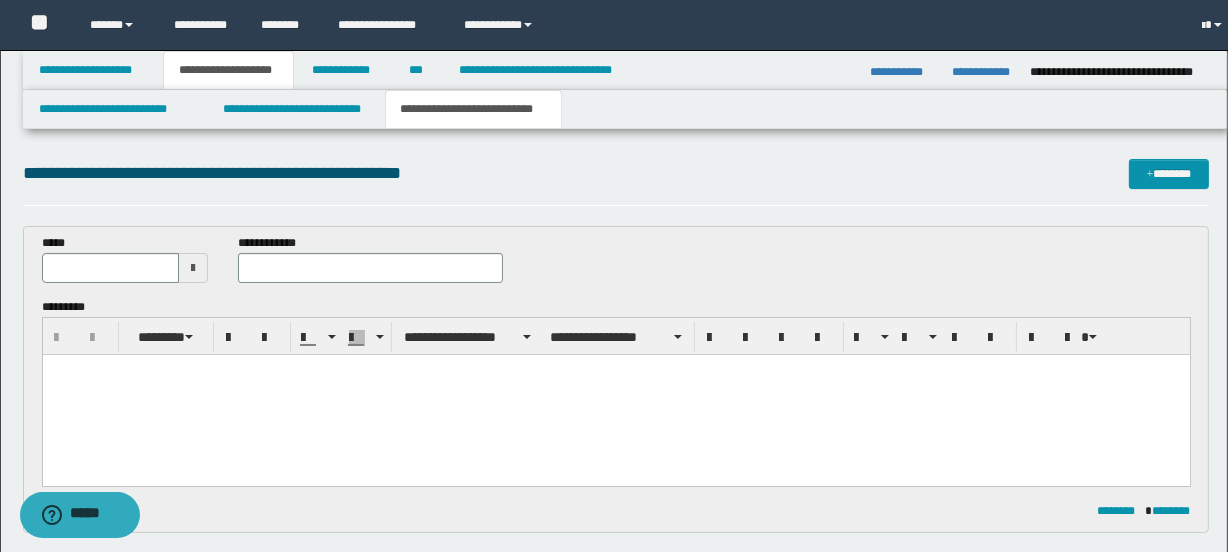 scroll, scrollTop: 0, scrollLeft: 0, axis: both 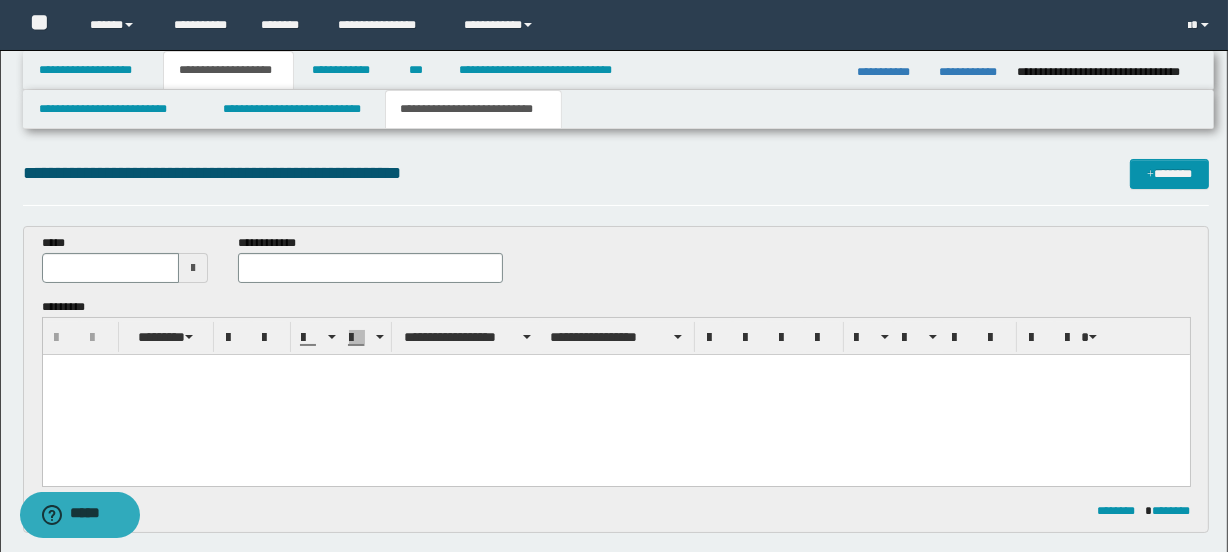 click at bounding box center (193, 268) 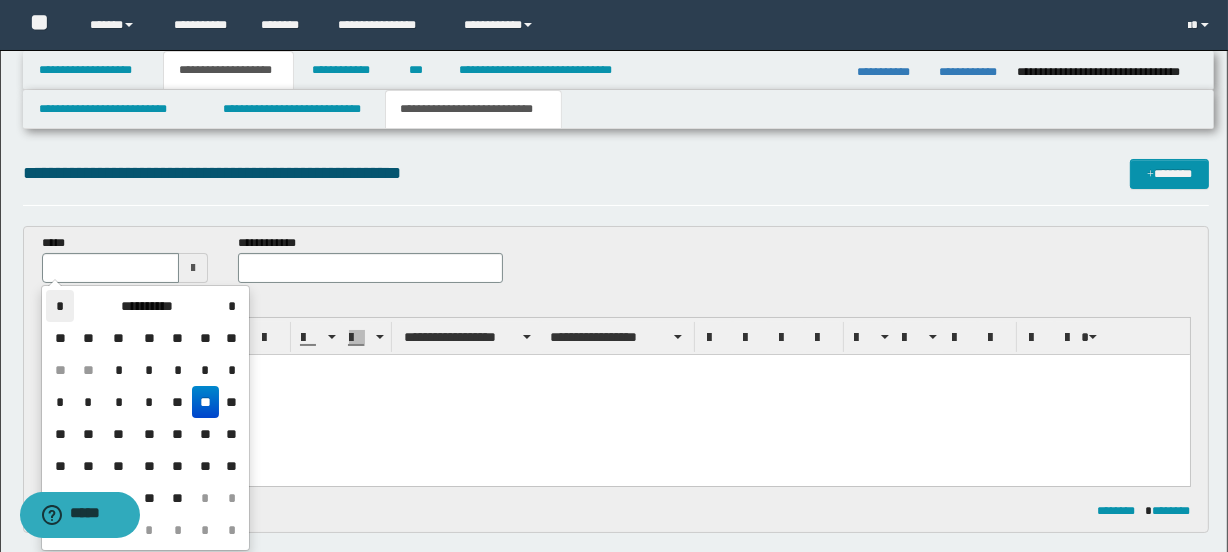 click on "*" at bounding box center [60, 306] 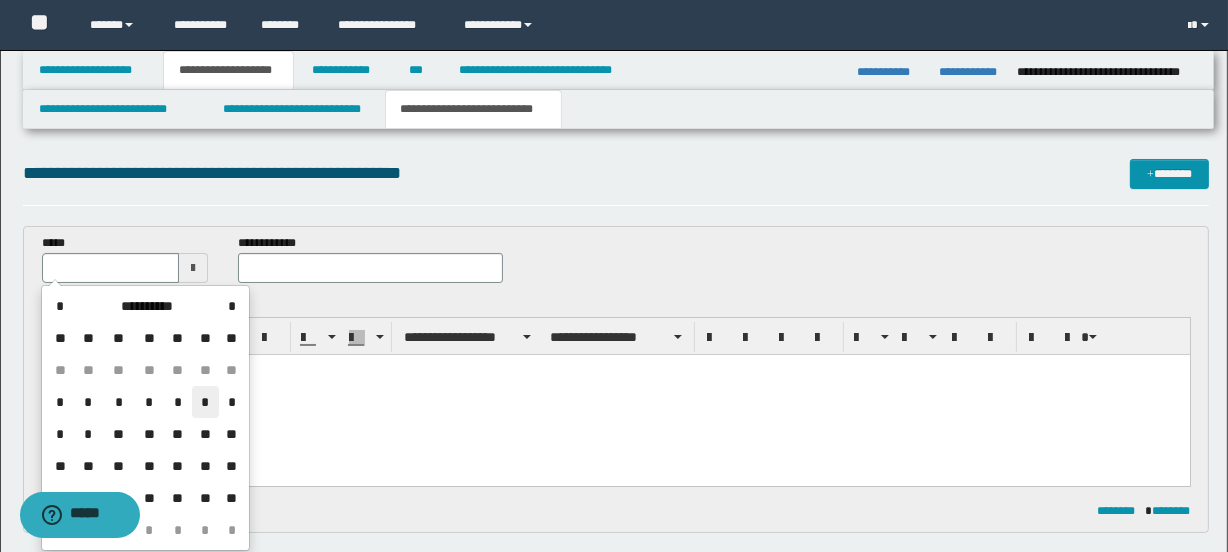 click on "*" at bounding box center [206, 402] 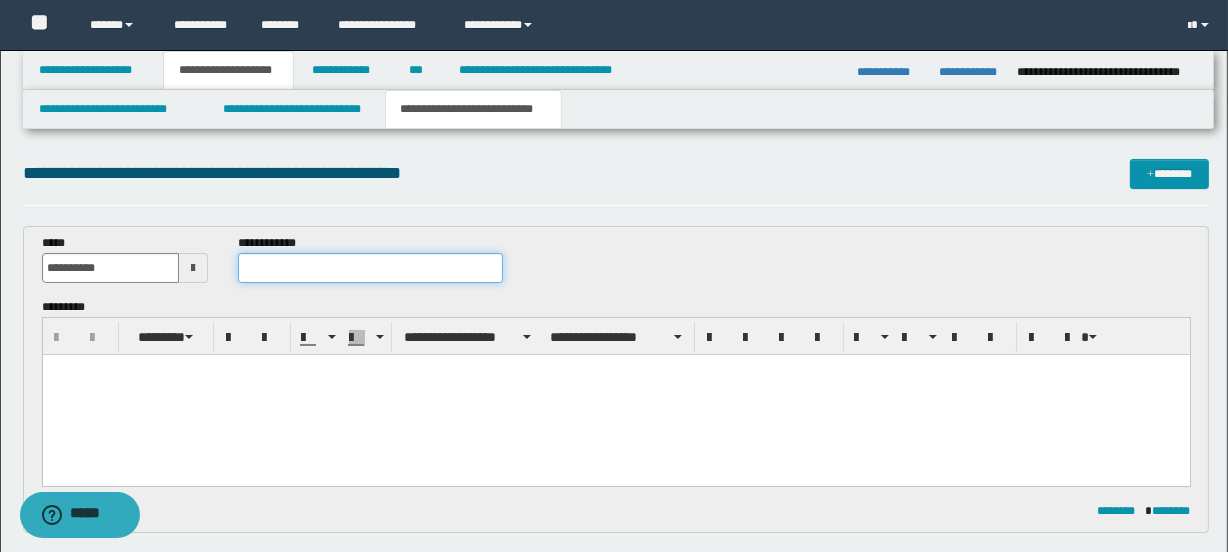 click at bounding box center (370, 268) 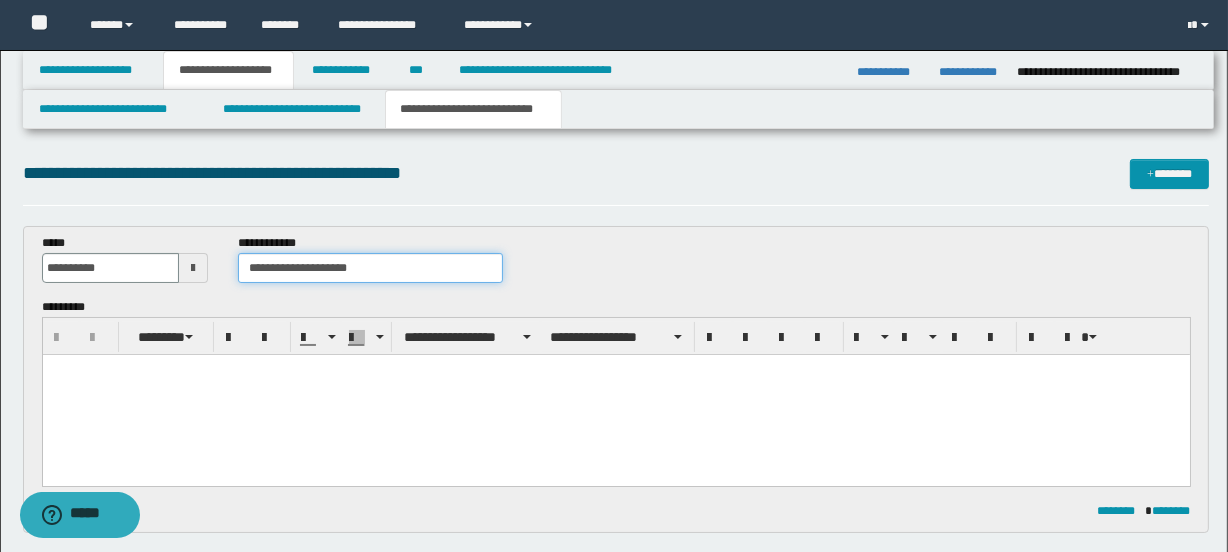 type on "**********" 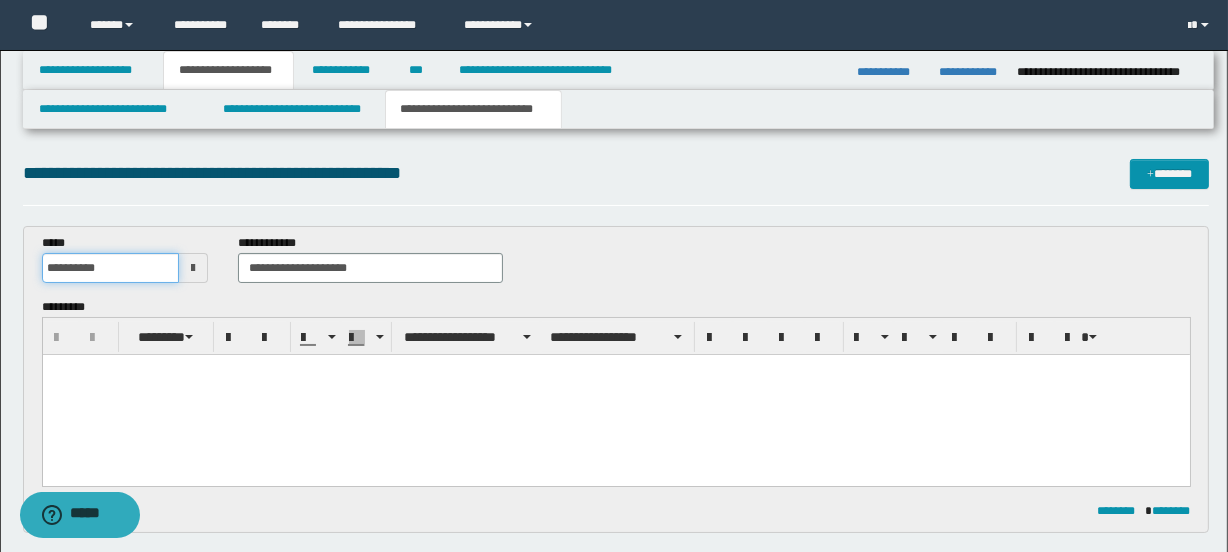 click on "**********" at bounding box center (110, 268) 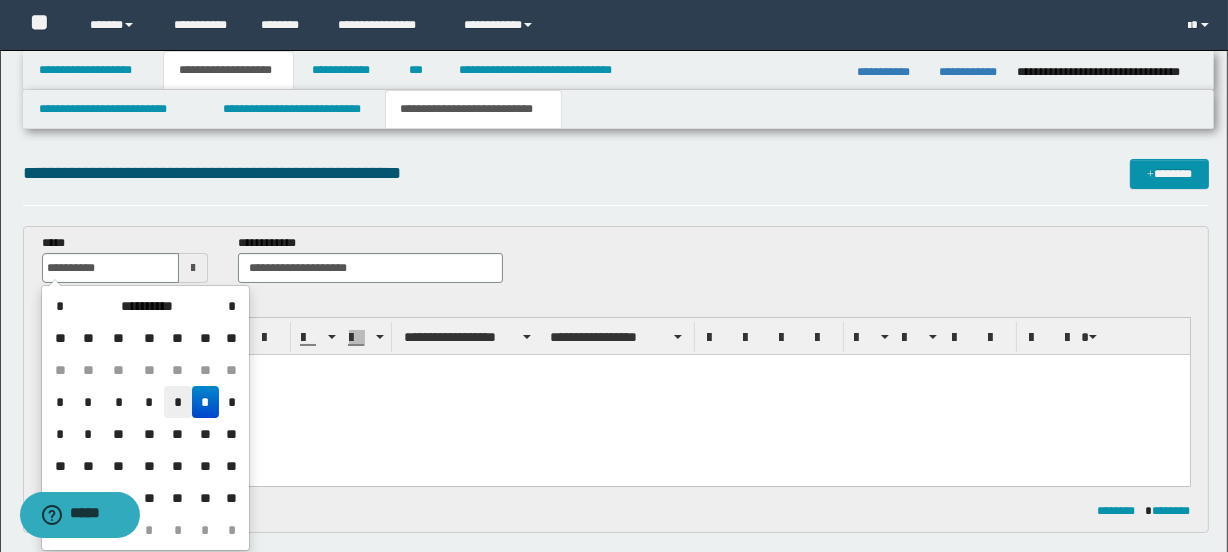 click on "*" at bounding box center (178, 402) 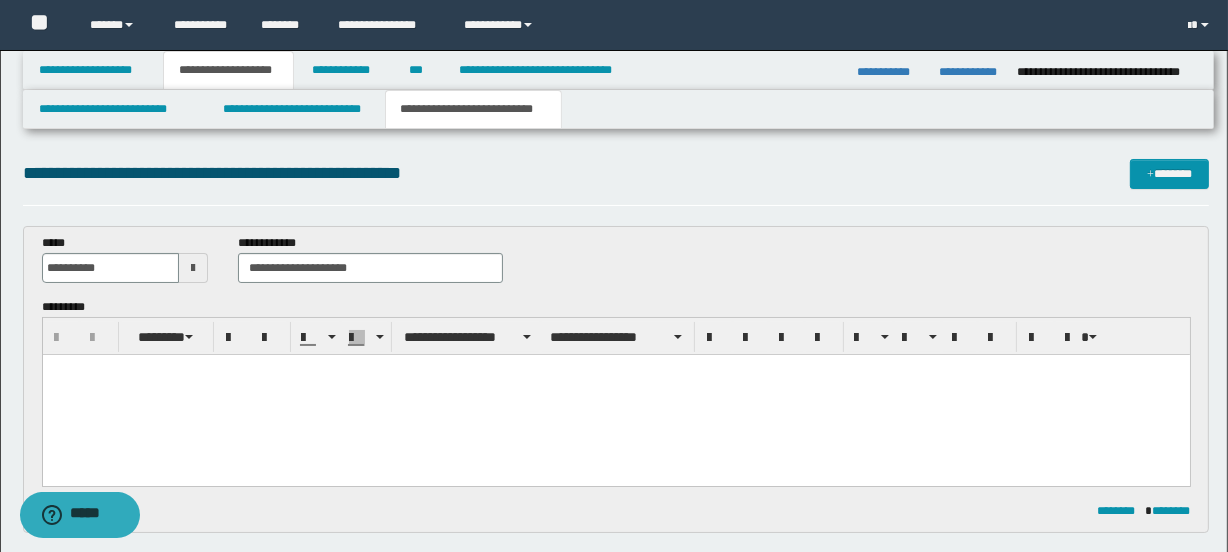 click at bounding box center (615, 395) 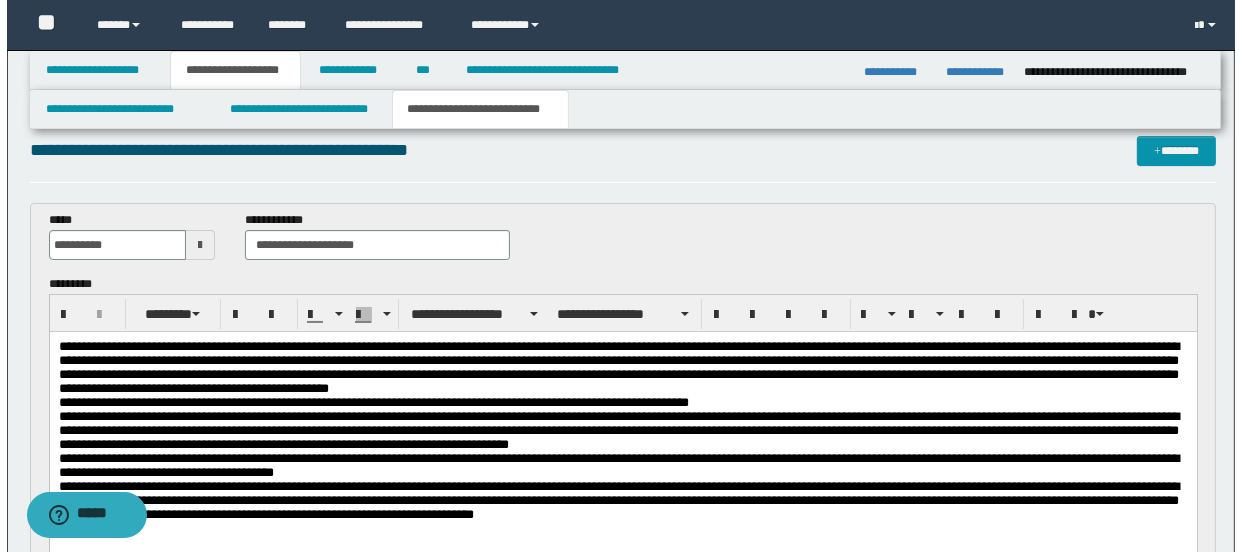 scroll, scrollTop: 0, scrollLeft: 0, axis: both 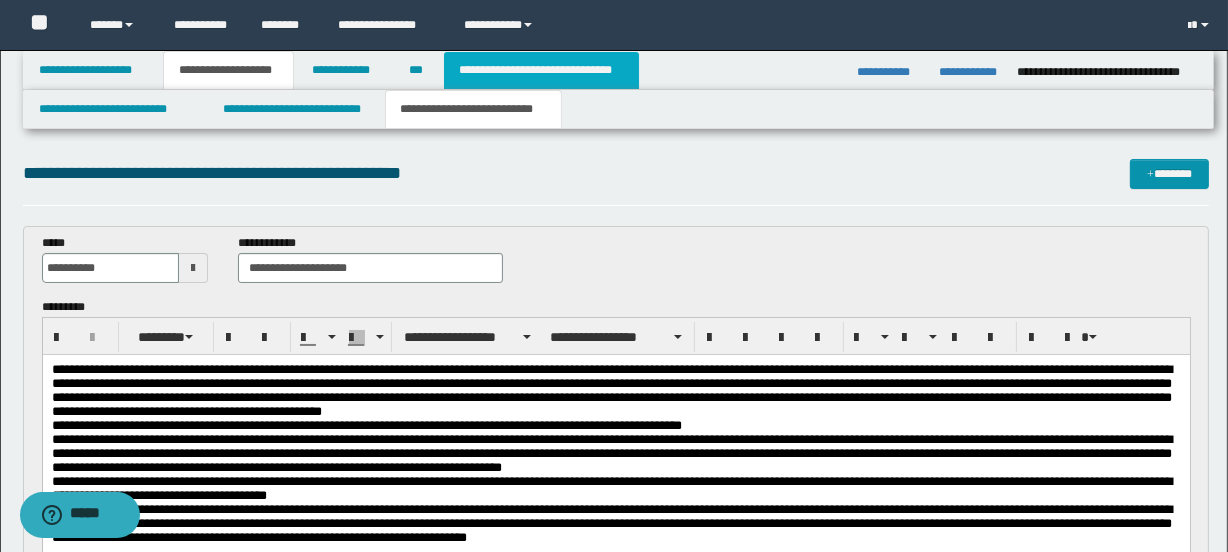 click on "**********" at bounding box center (541, 70) 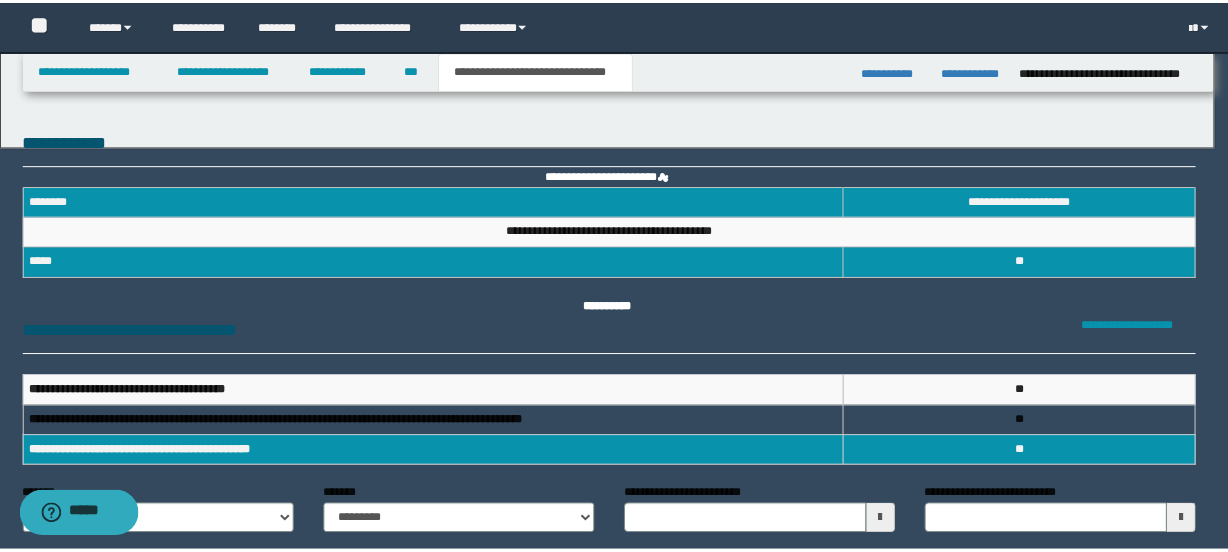 scroll, scrollTop: 0, scrollLeft: 0, axis: both 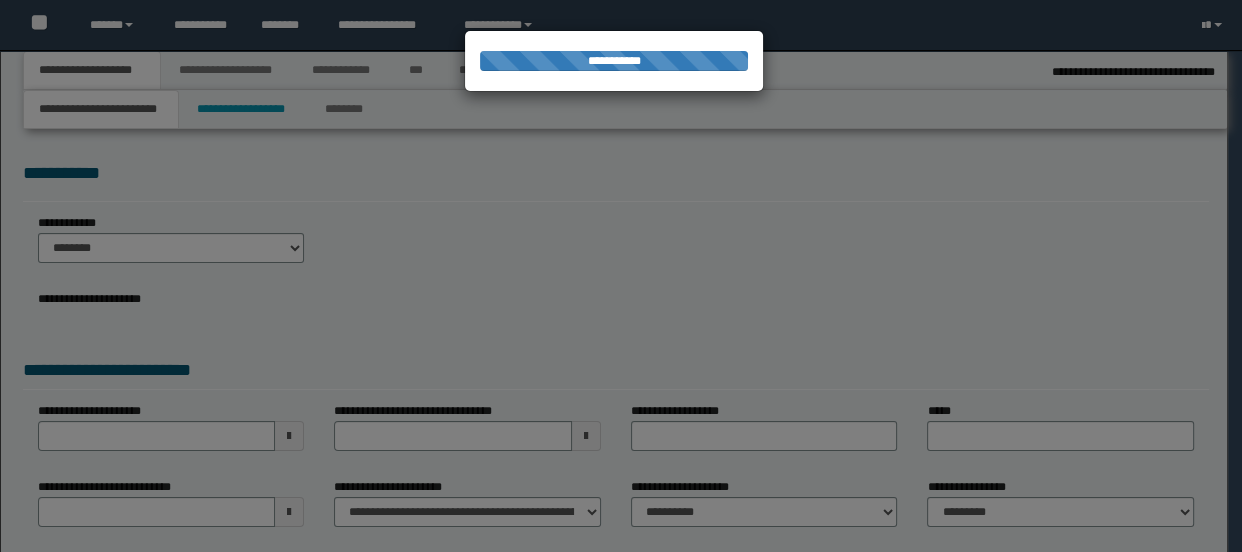 select on "*" 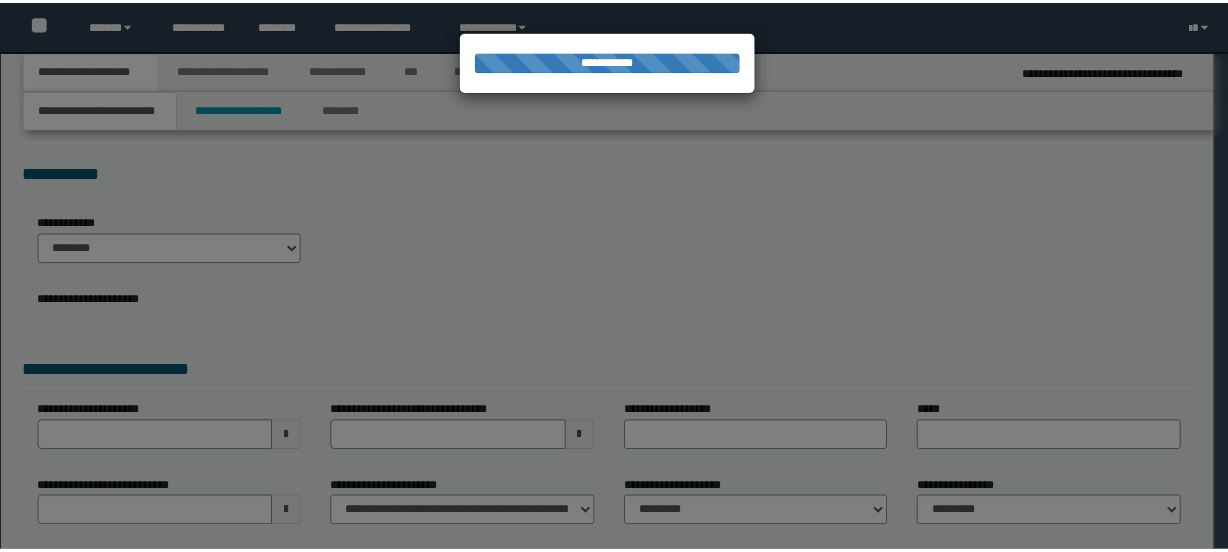 scroll, scrollTop: 0, scrollLeft: 0, axis: both 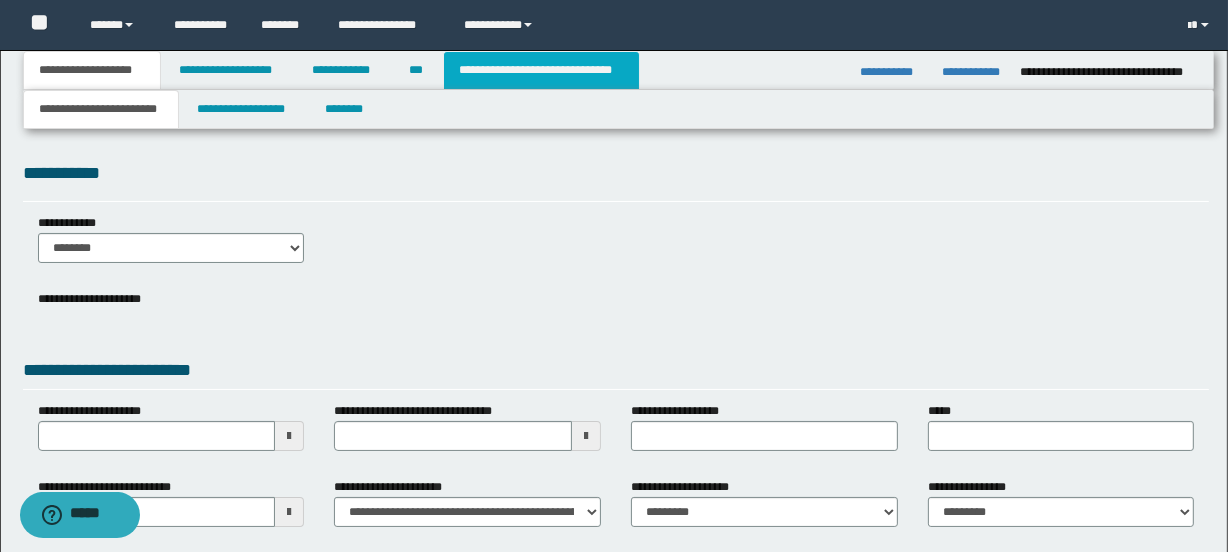 click on "**********" at bounding box center (541, 70) 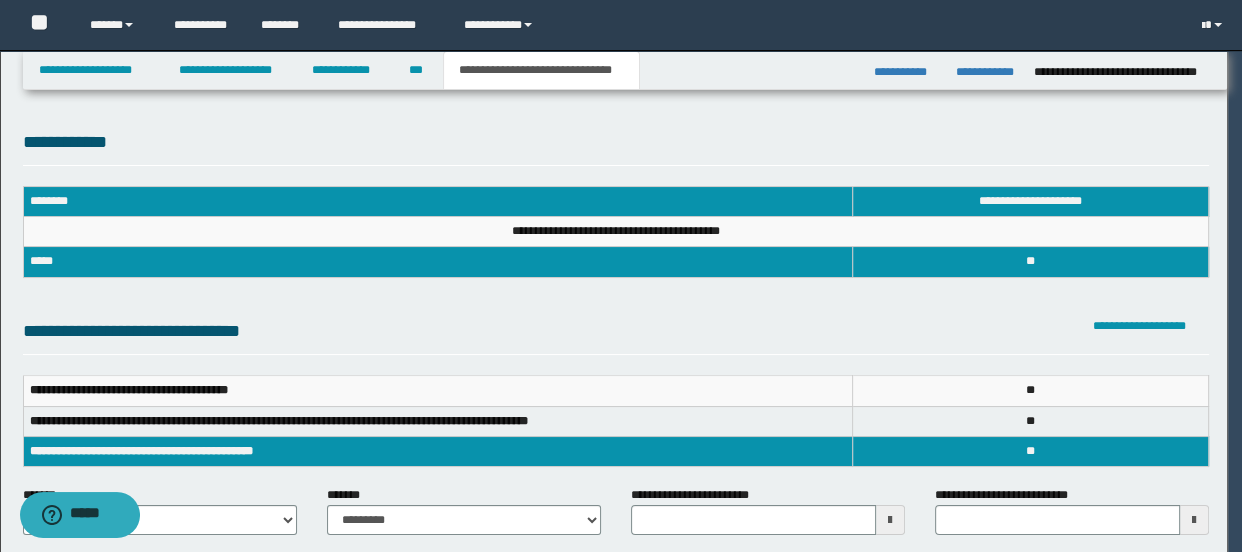 scroll, scrollTop: 0, scrollLeft: 0, axis: both 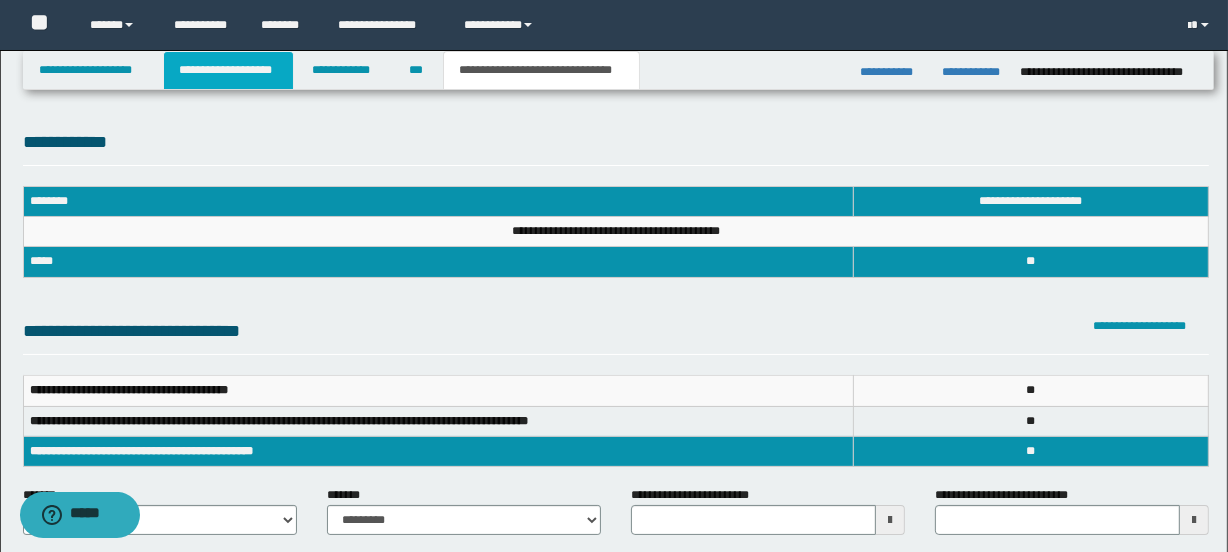 click on "**********" at bounding box center (228, 70) 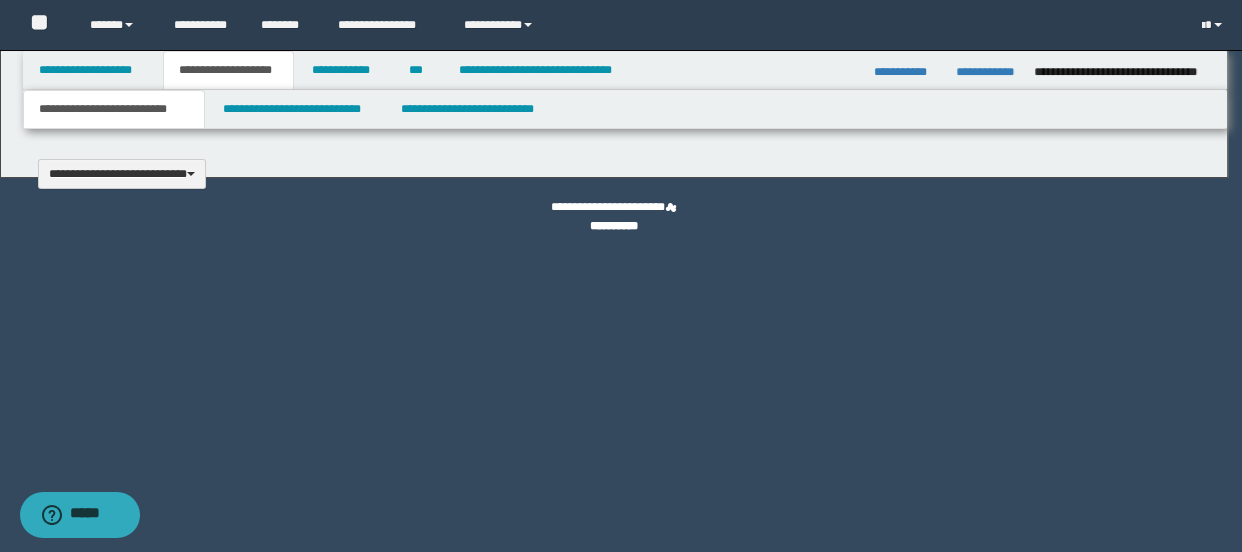 scroll, scrollTop: 0, scrollLeft: 0, axis: both 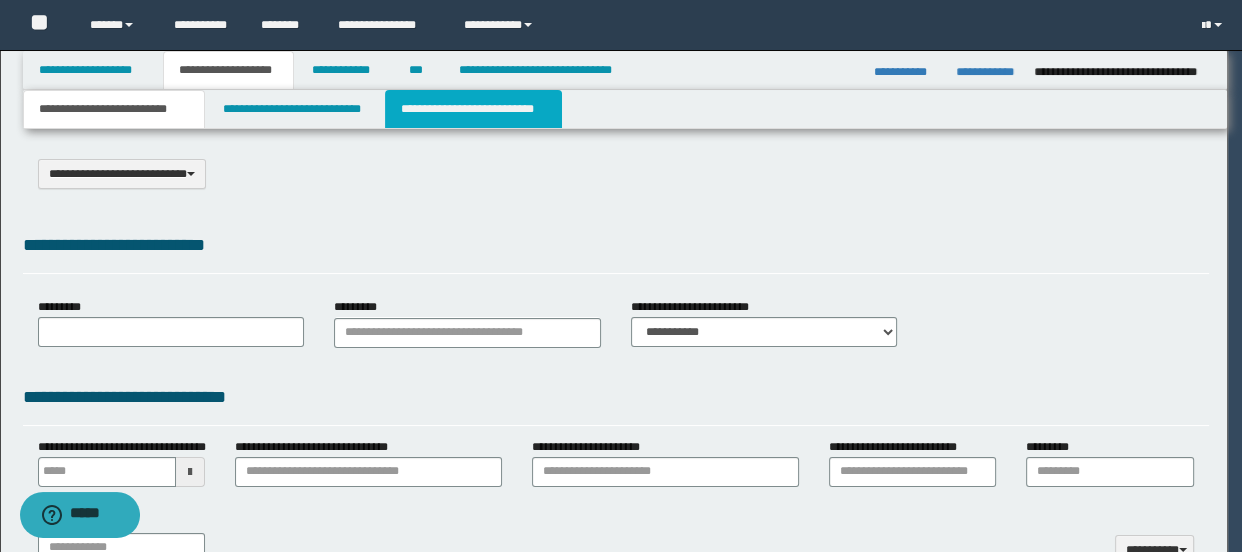 click on "**********" at bounding box center (473, 109) 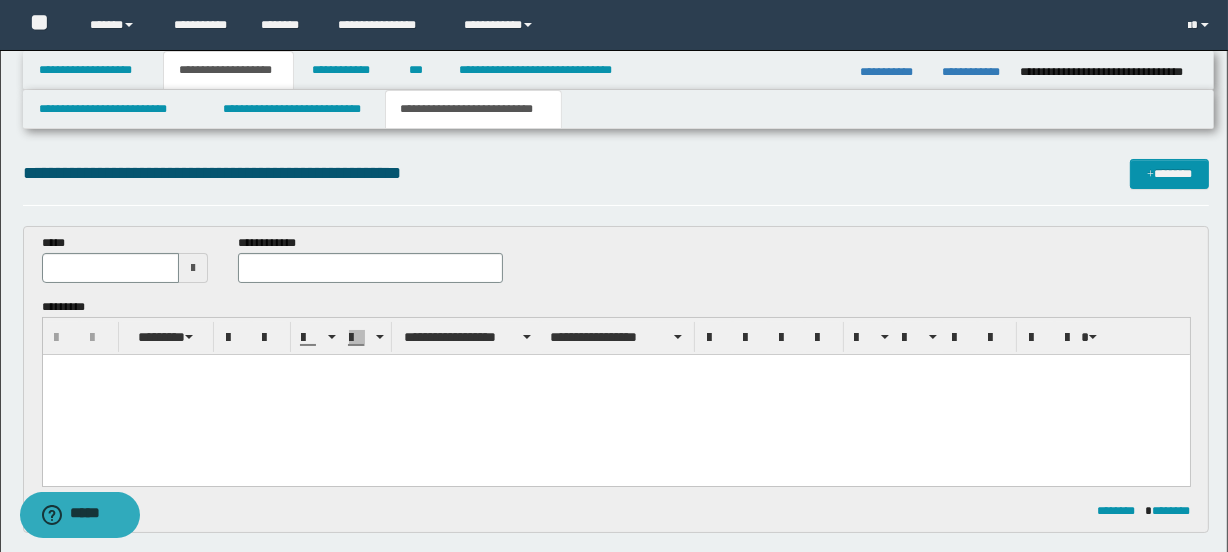 scroll, scrollTop: 0, scrollLeft: 0, axis: both 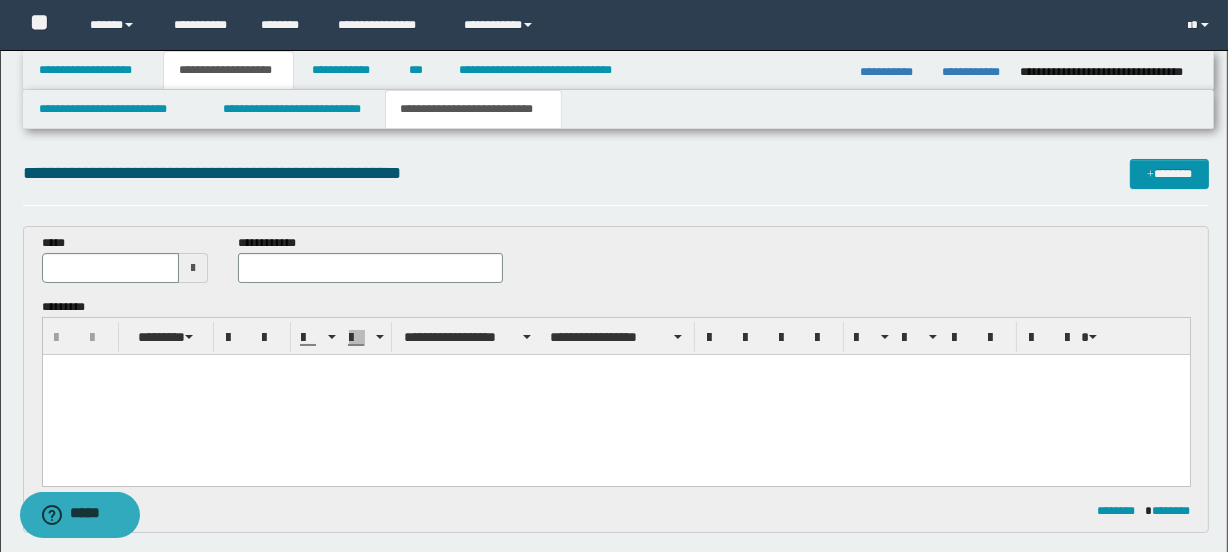 click at bounding box center (615, 395) 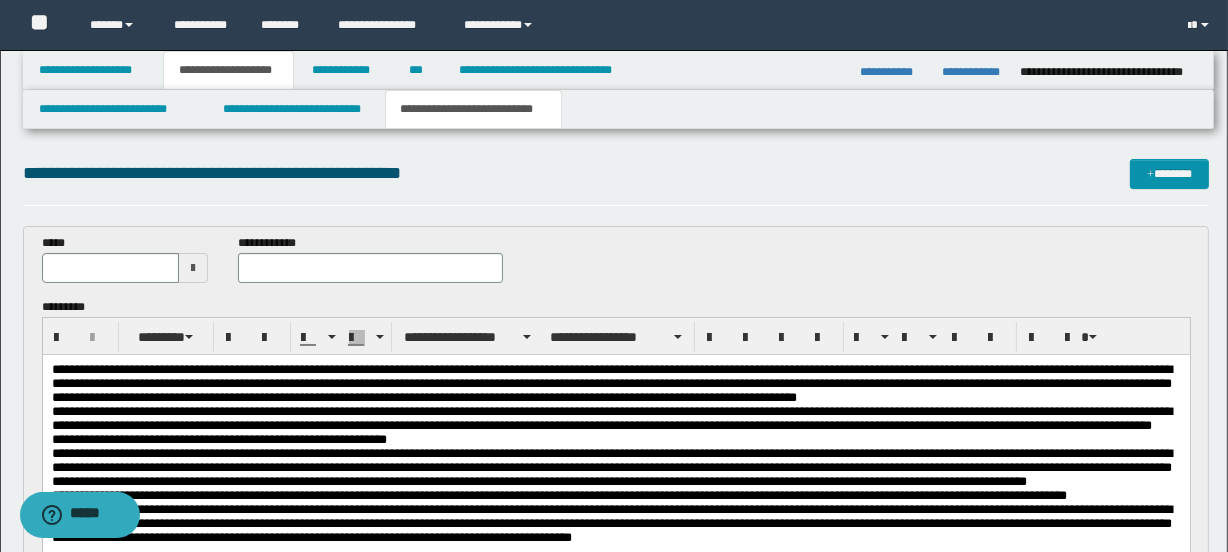 click at bounding box center [193, 268] 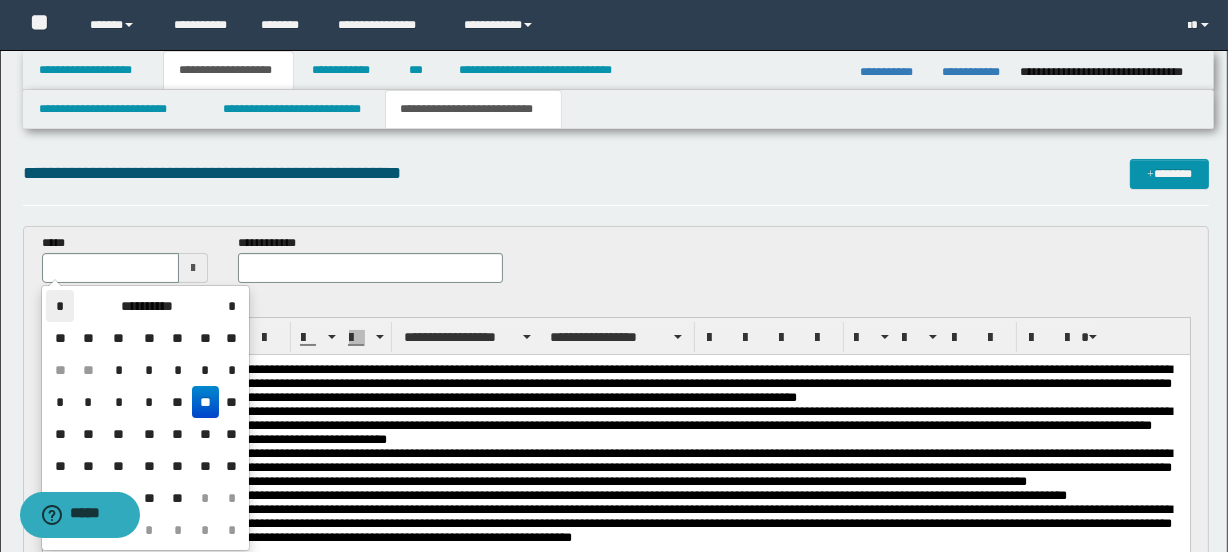 click on "*" at bounding box center [60, 306] 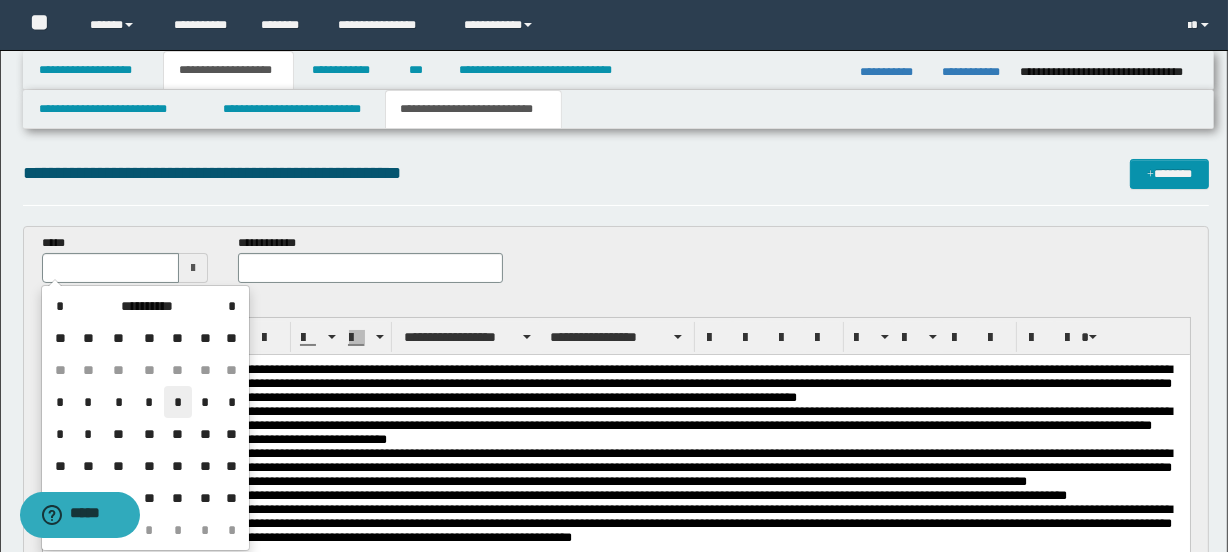 click on "*" at bounding box center [178, 402] 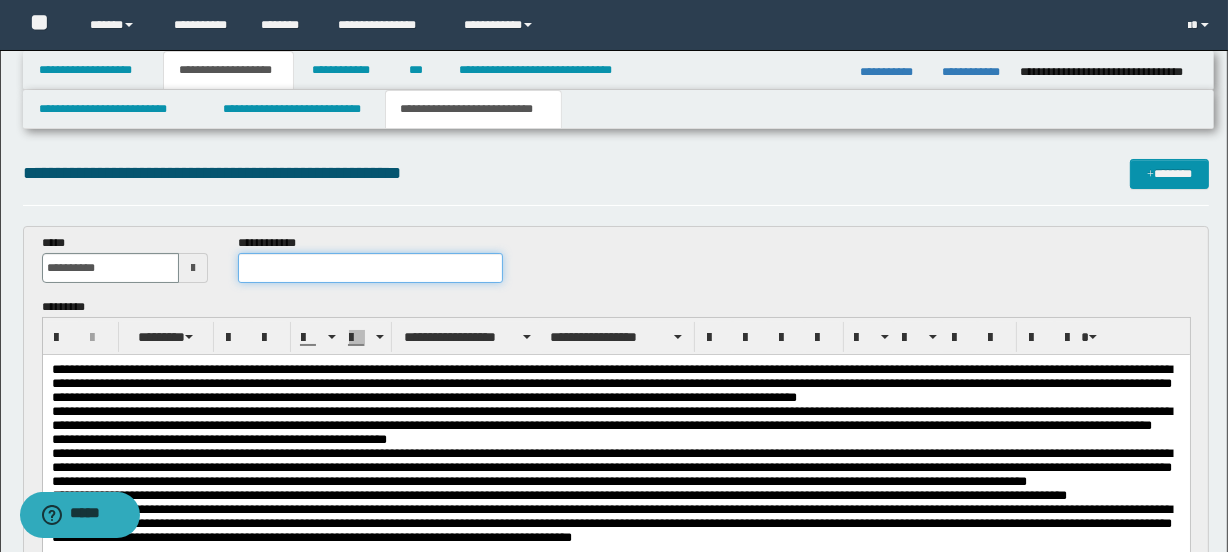 click at bounding box center [370, 268] 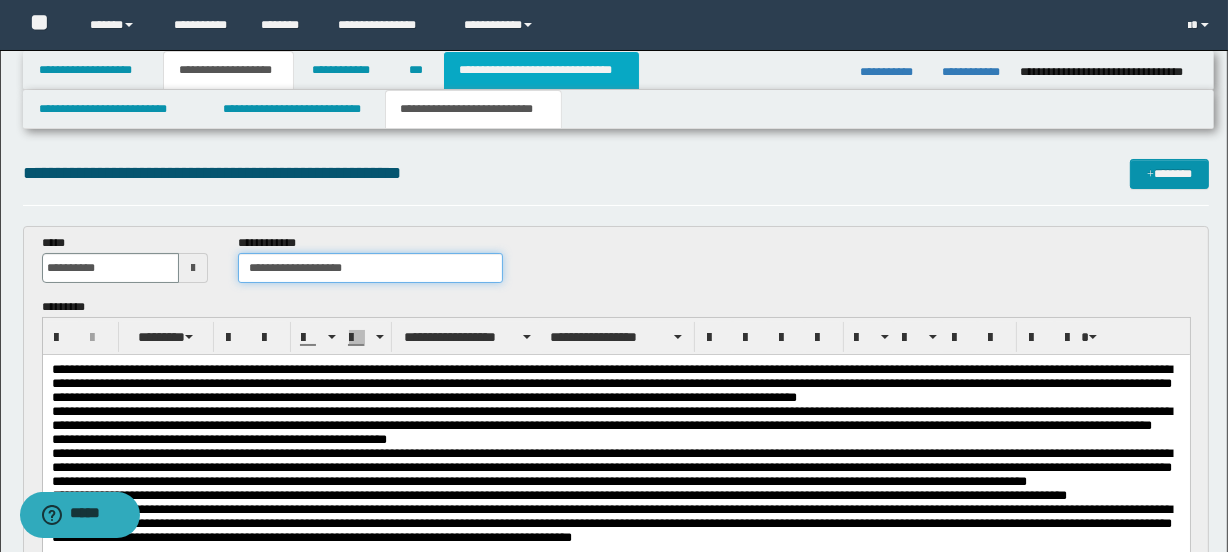 type on "**********" 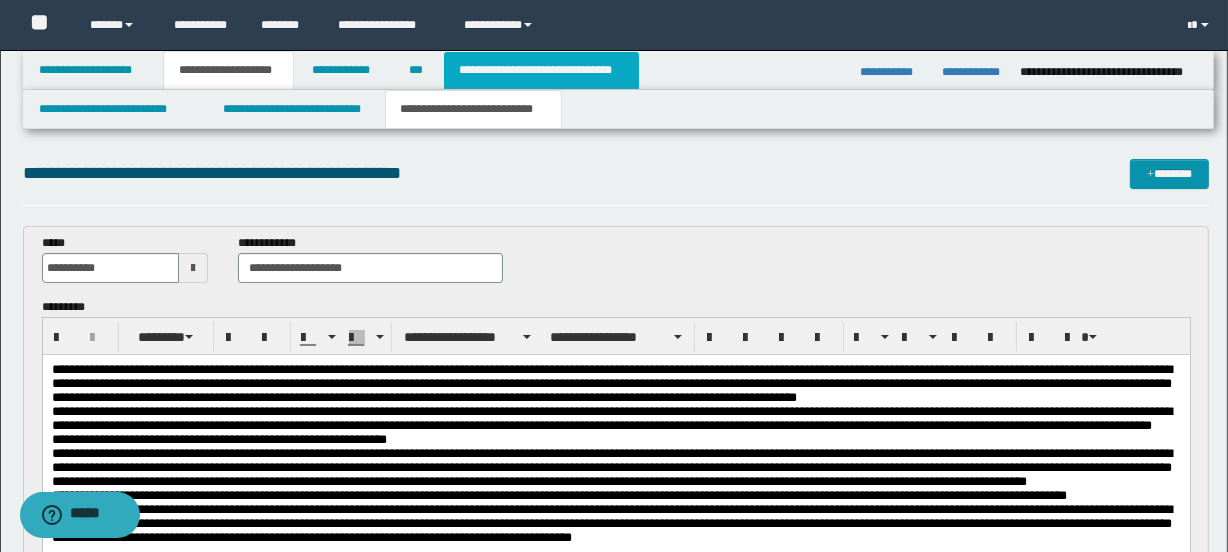 click on "**********" at bounding box center (541, 70) 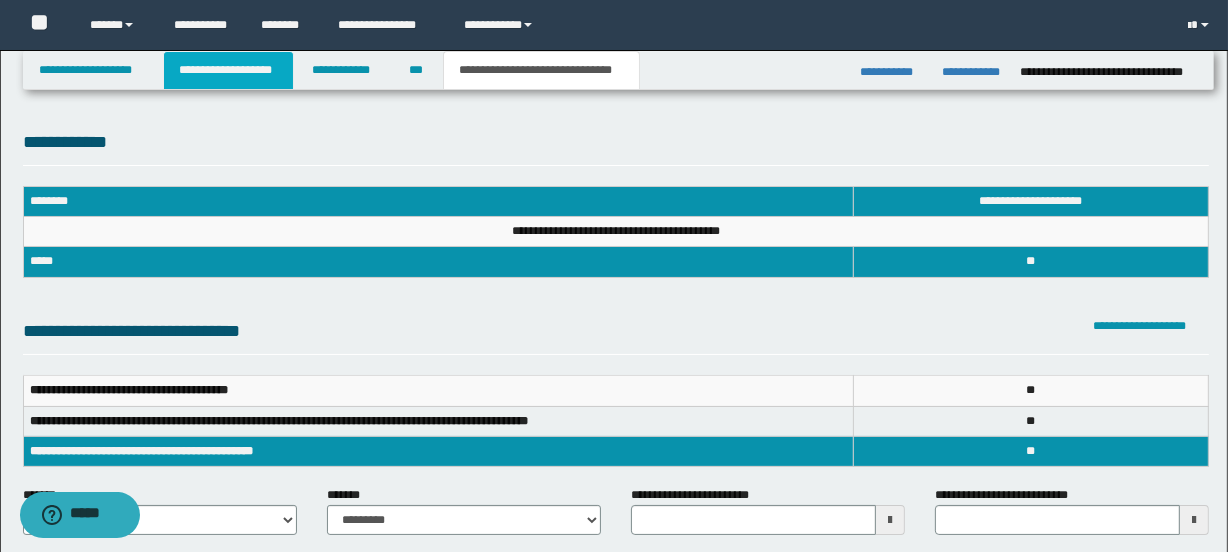 click on "**********" at bounding box center [228, 70] 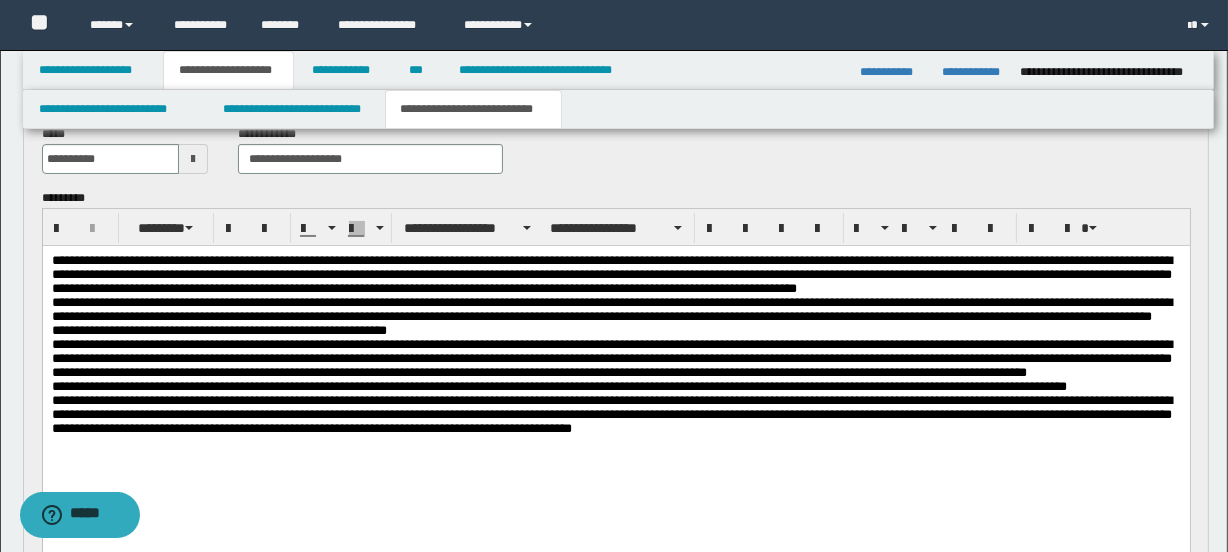 scroll, scrollTop: 111, scrollLeft: 0, axis: vertical 